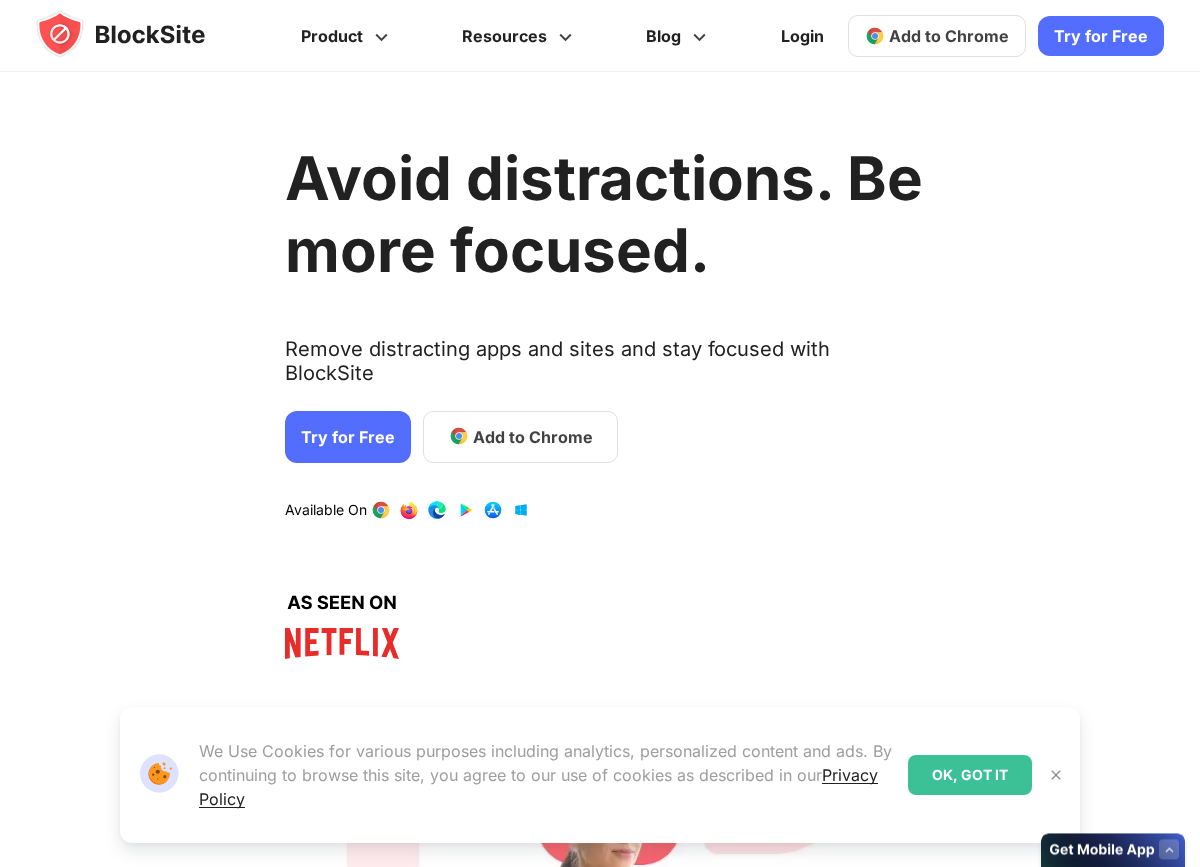 scroll, scrollTop: 0, scrollLeft: 0, axis: both 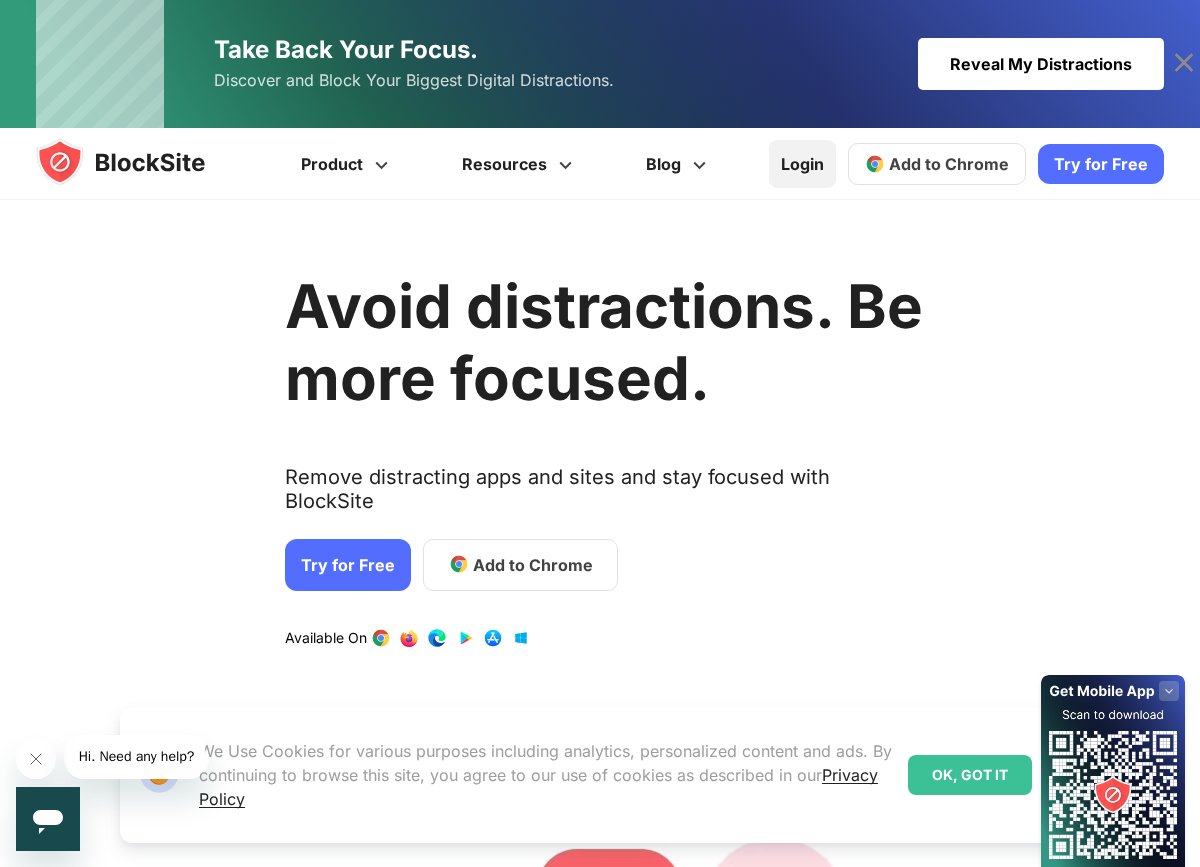 click on "Login" at bounding box center (802, 164) 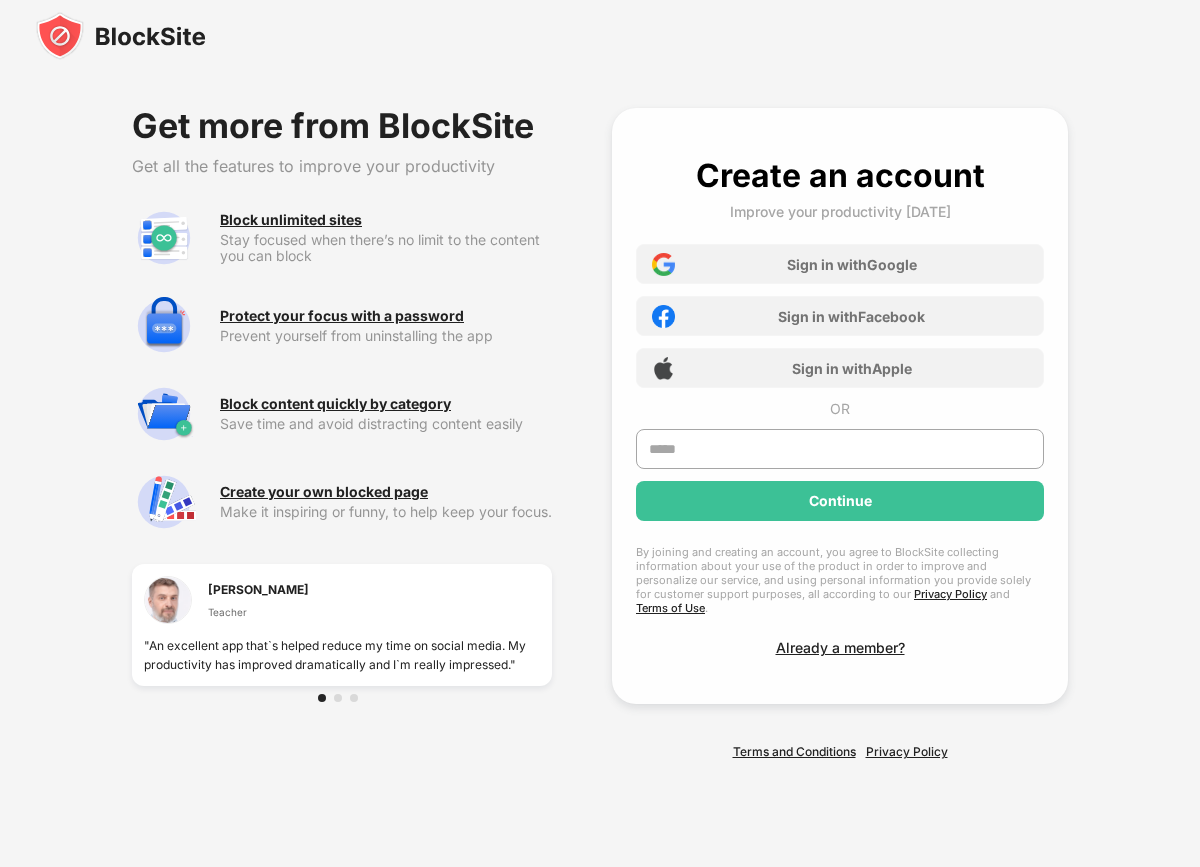 scroll, scrollTop: 0, scrollLeft: 0, axis: both 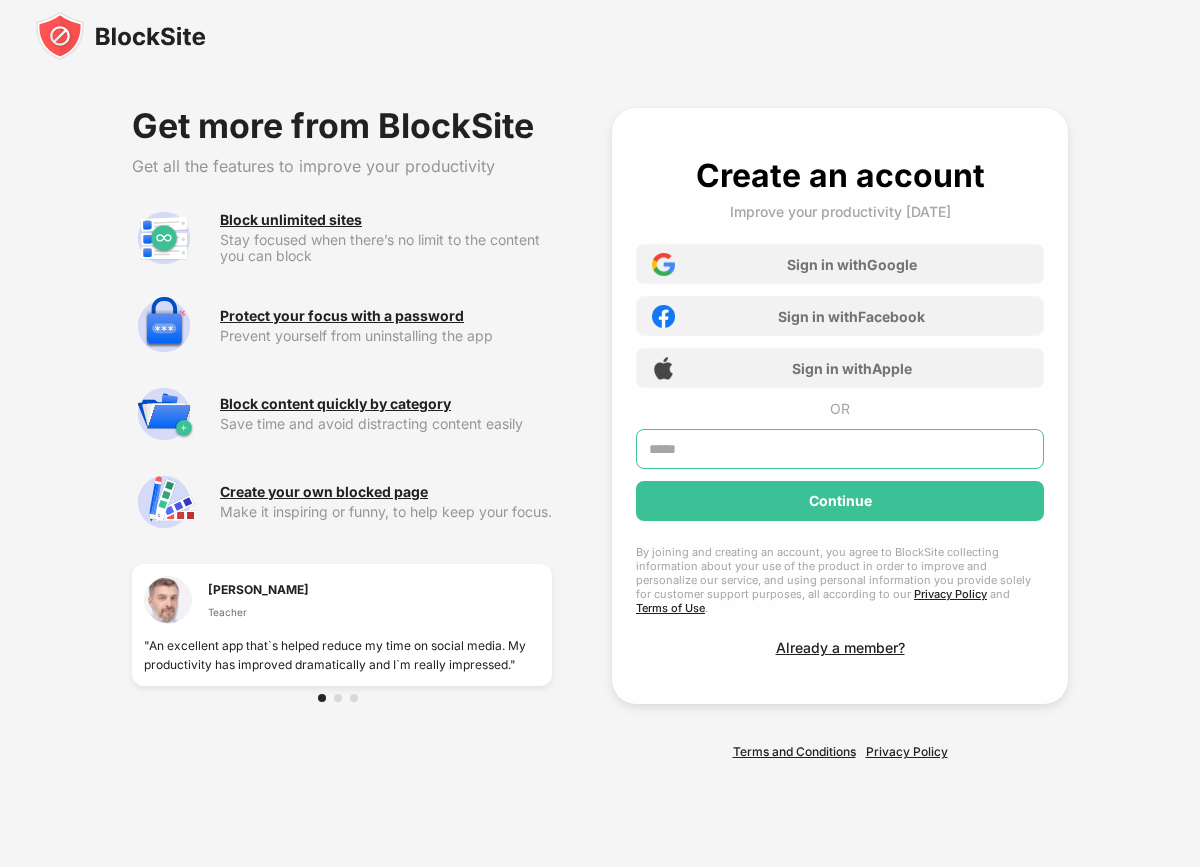 click at bounding box center [840, 449] 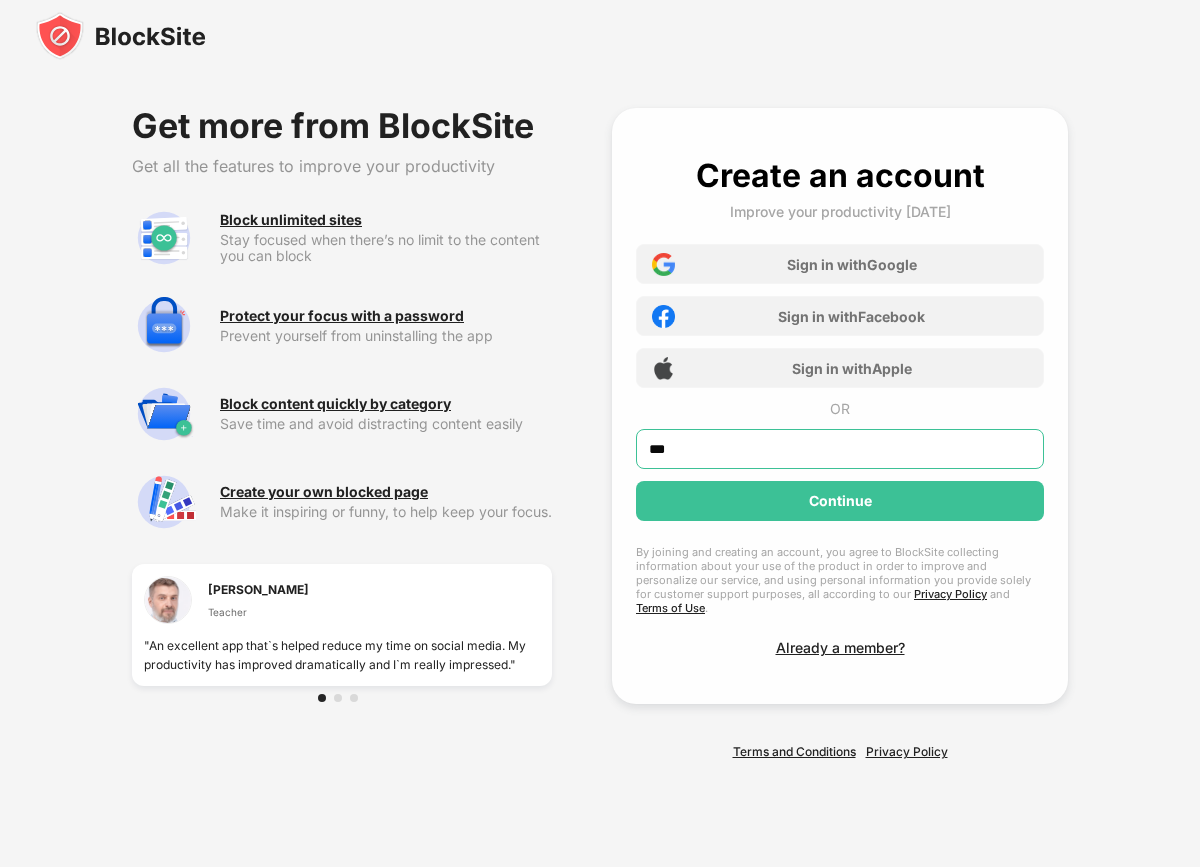 click on "***" at bounding box center (840, 449) 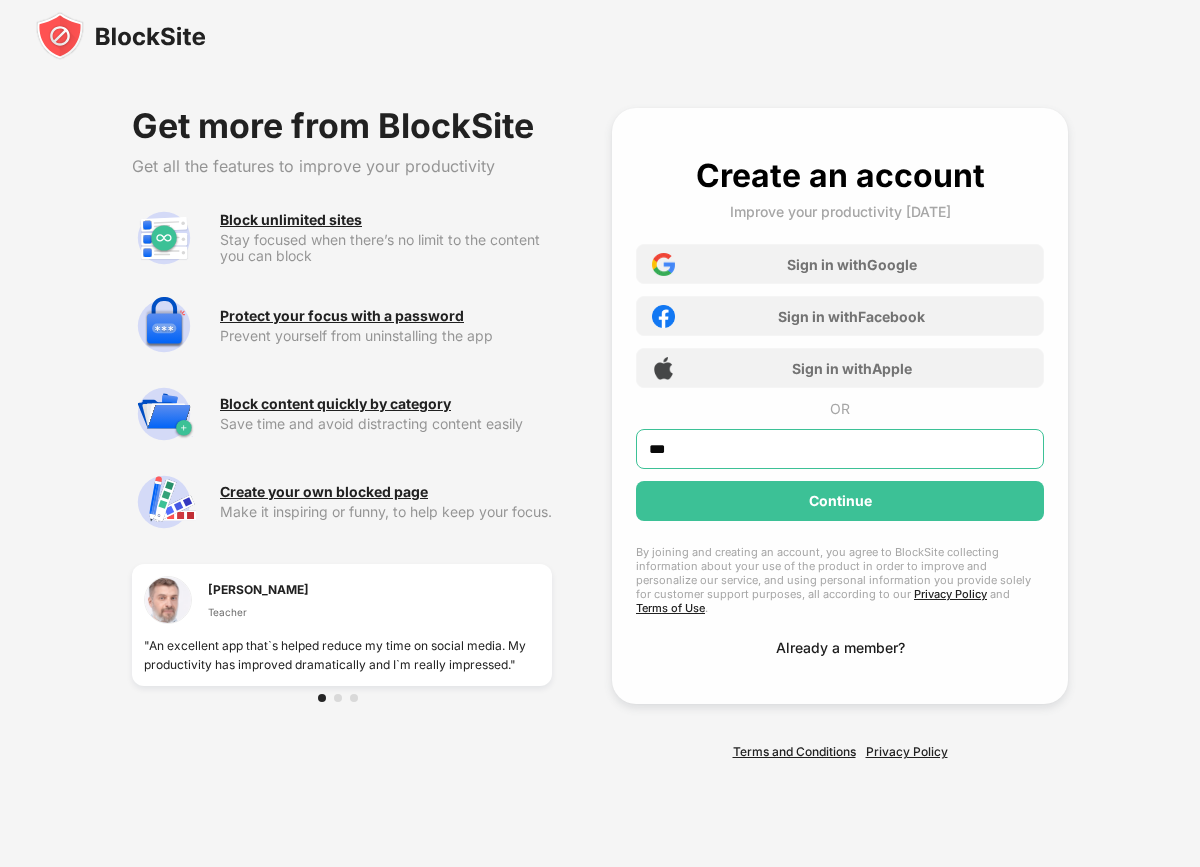 type on "***" 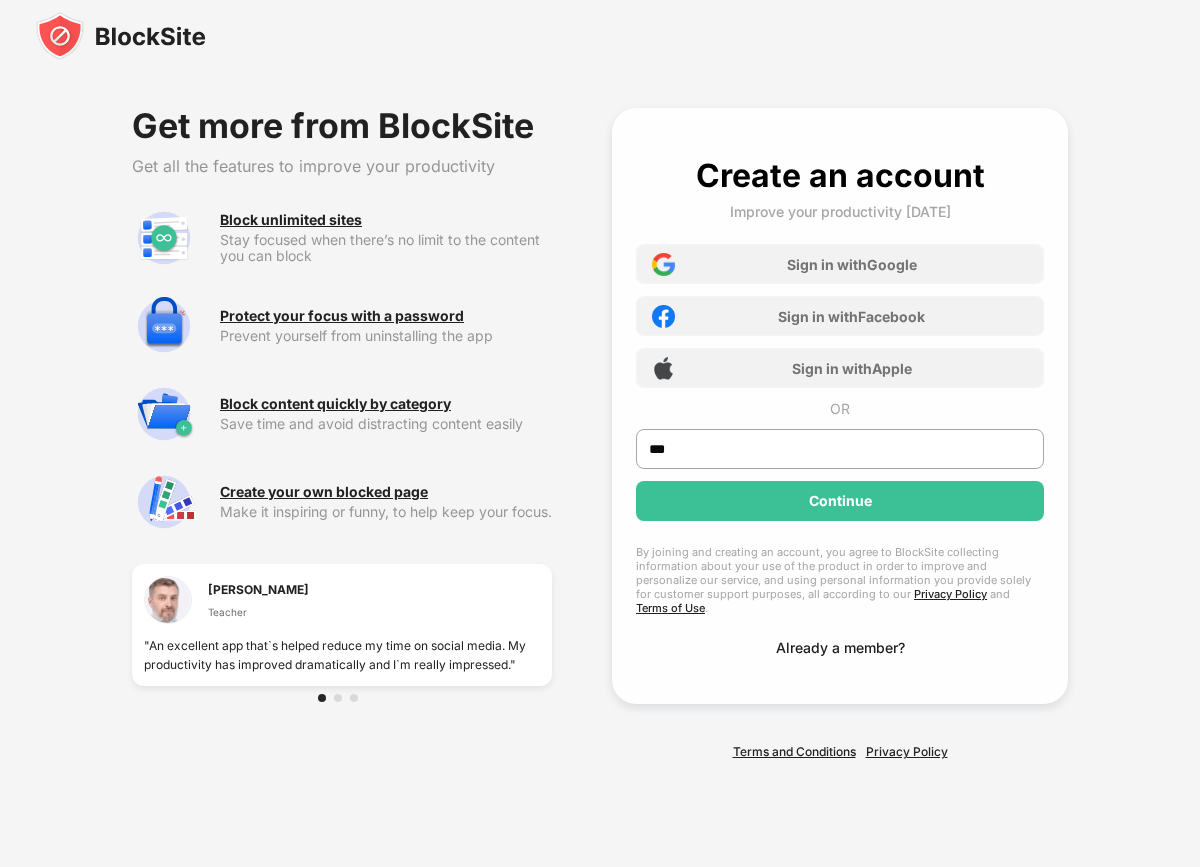click on "Already a member?" at bounding box center (840, 647) 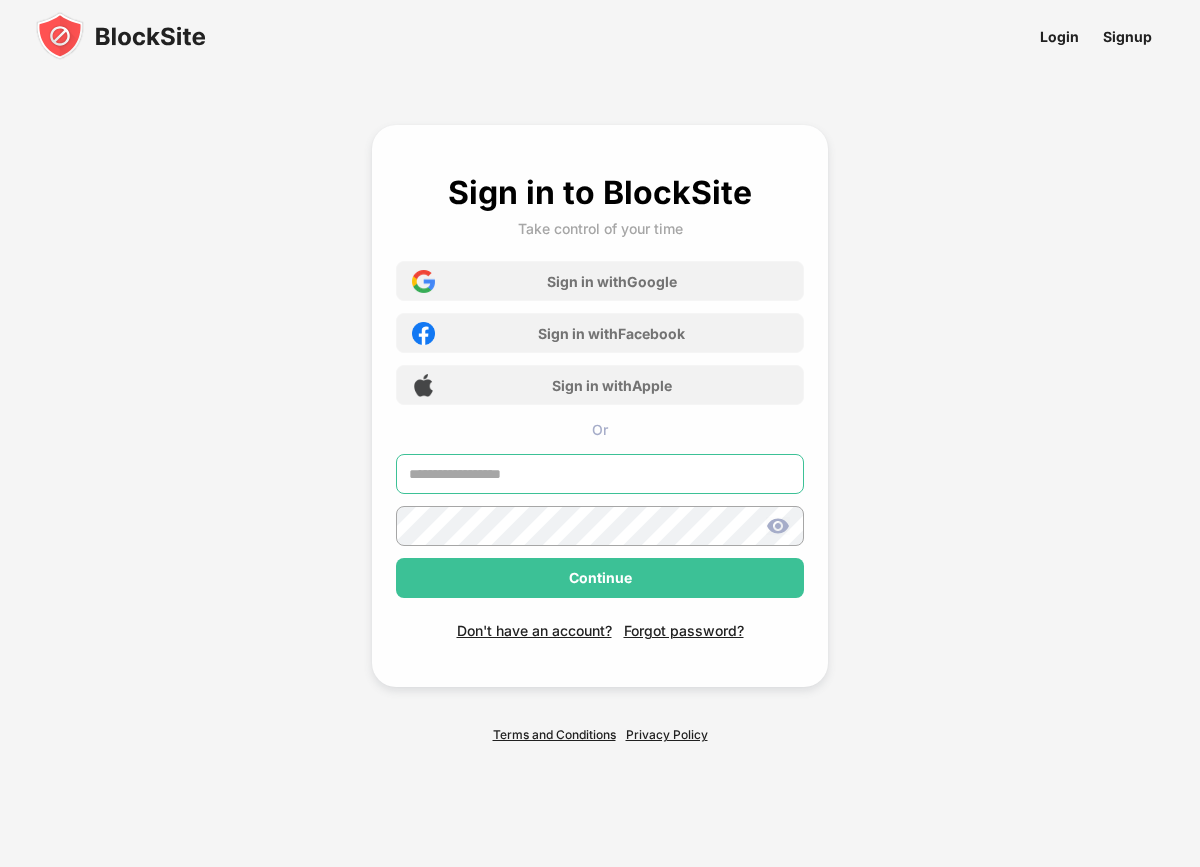 click at bounding box center (600, 474) 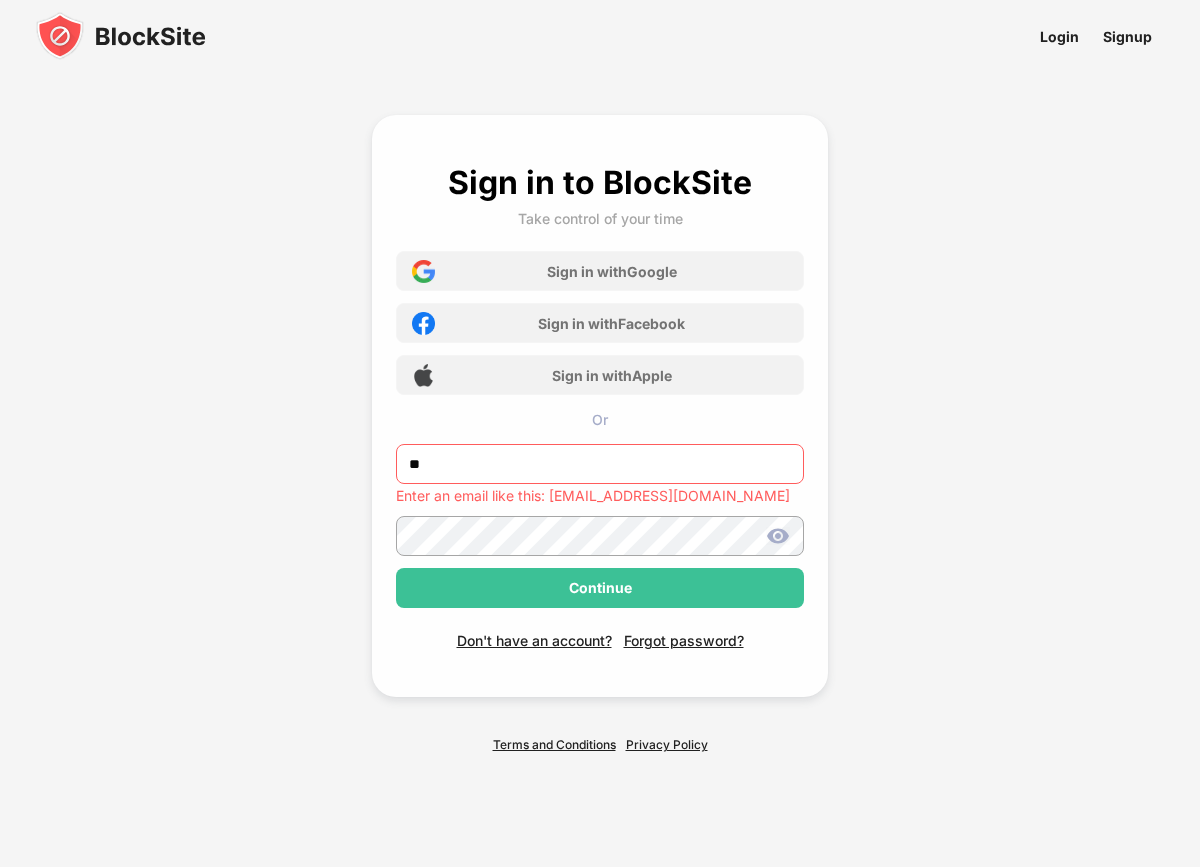 click on "**" at bounding box center [600, 464] 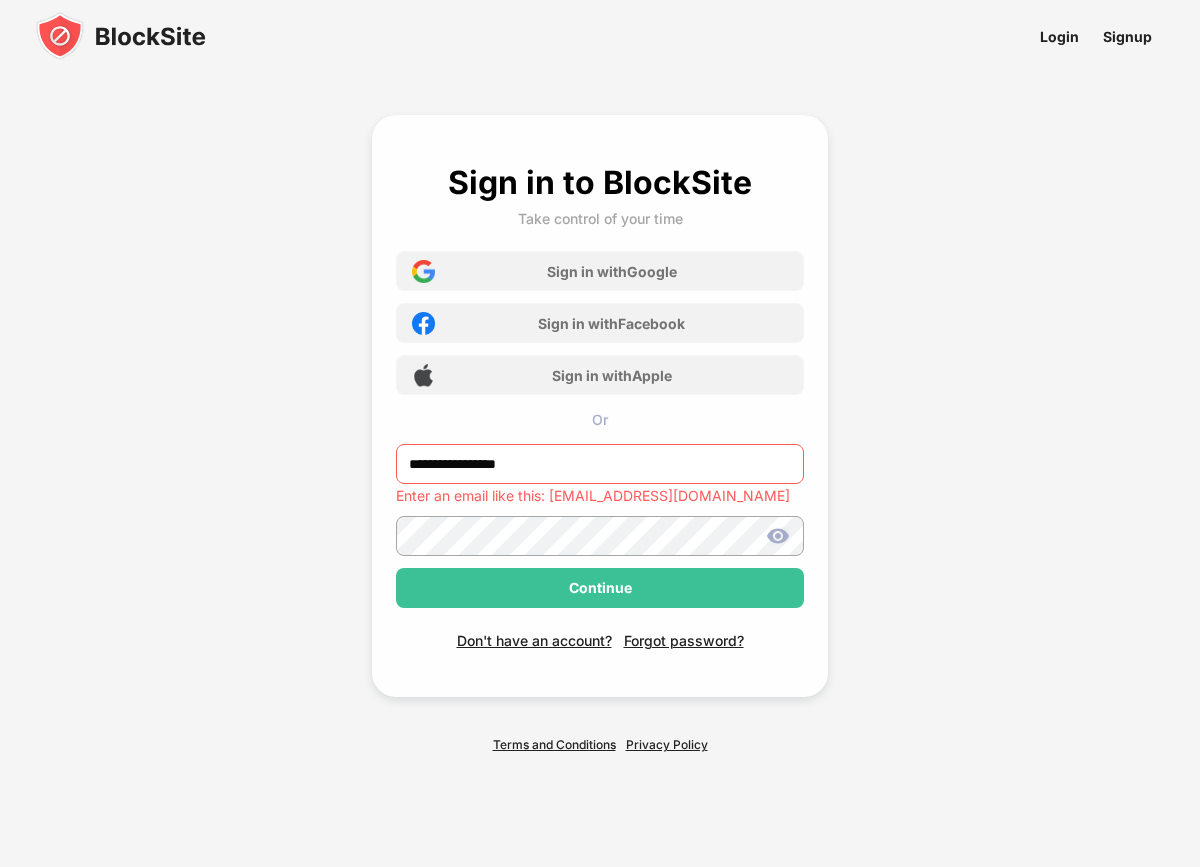 type on "**********" 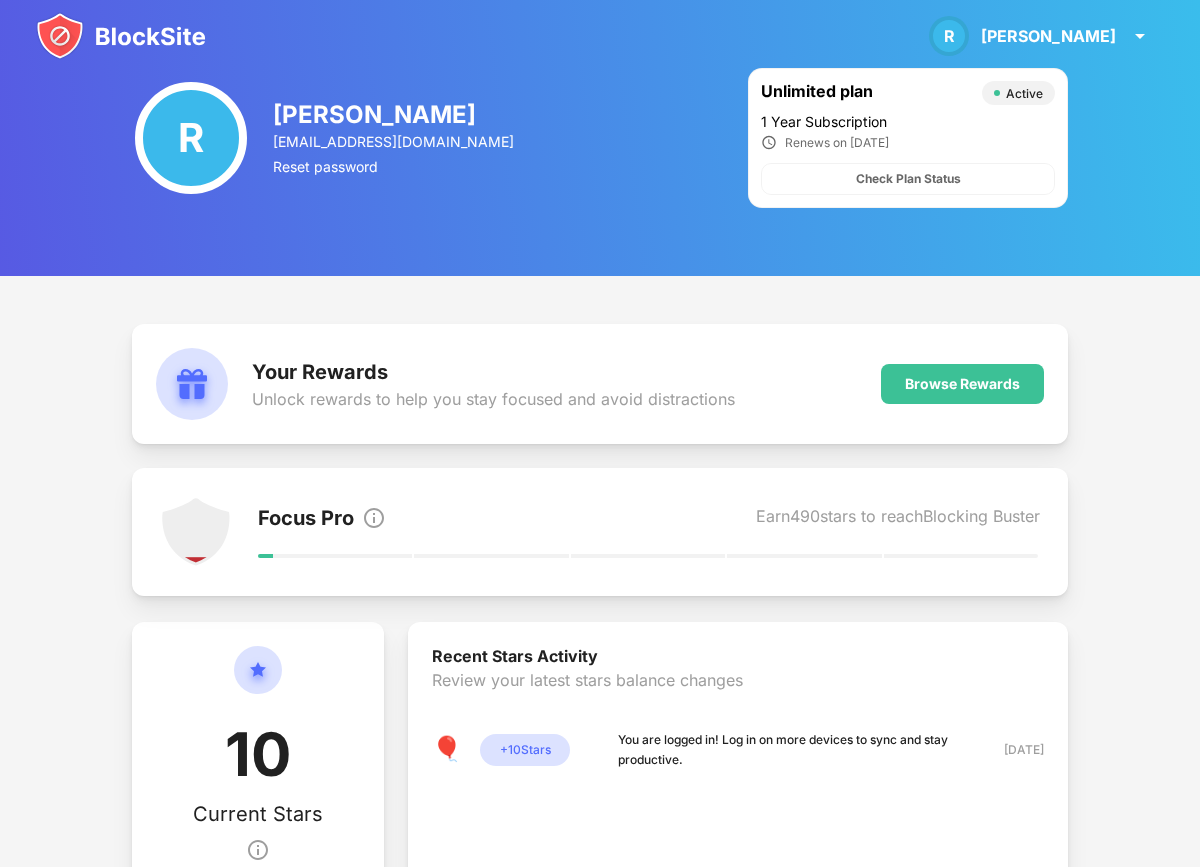 drag, startPoint x: 699, startPoint y: 255, endPoint x: 675, endPoint y: 700, distance: 445.64673 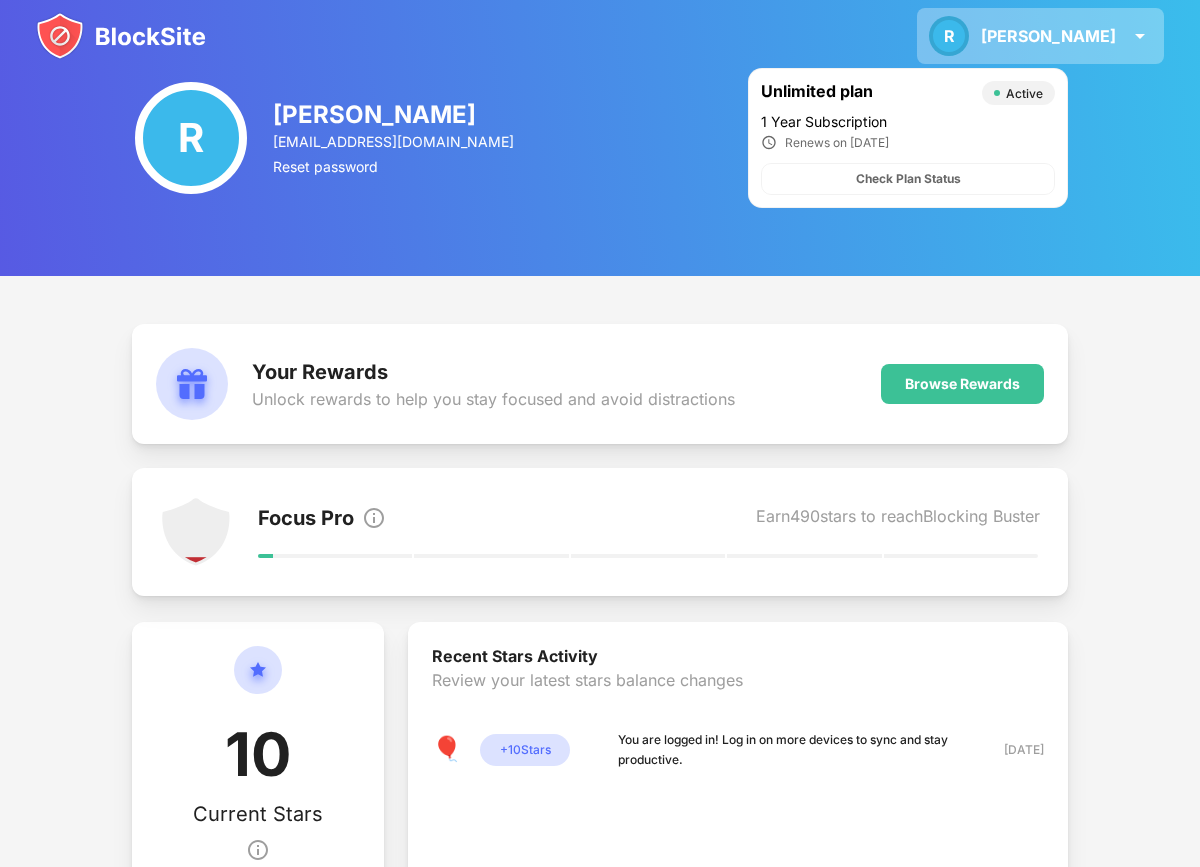 click on "rex" at bounding box center [1048, 36] 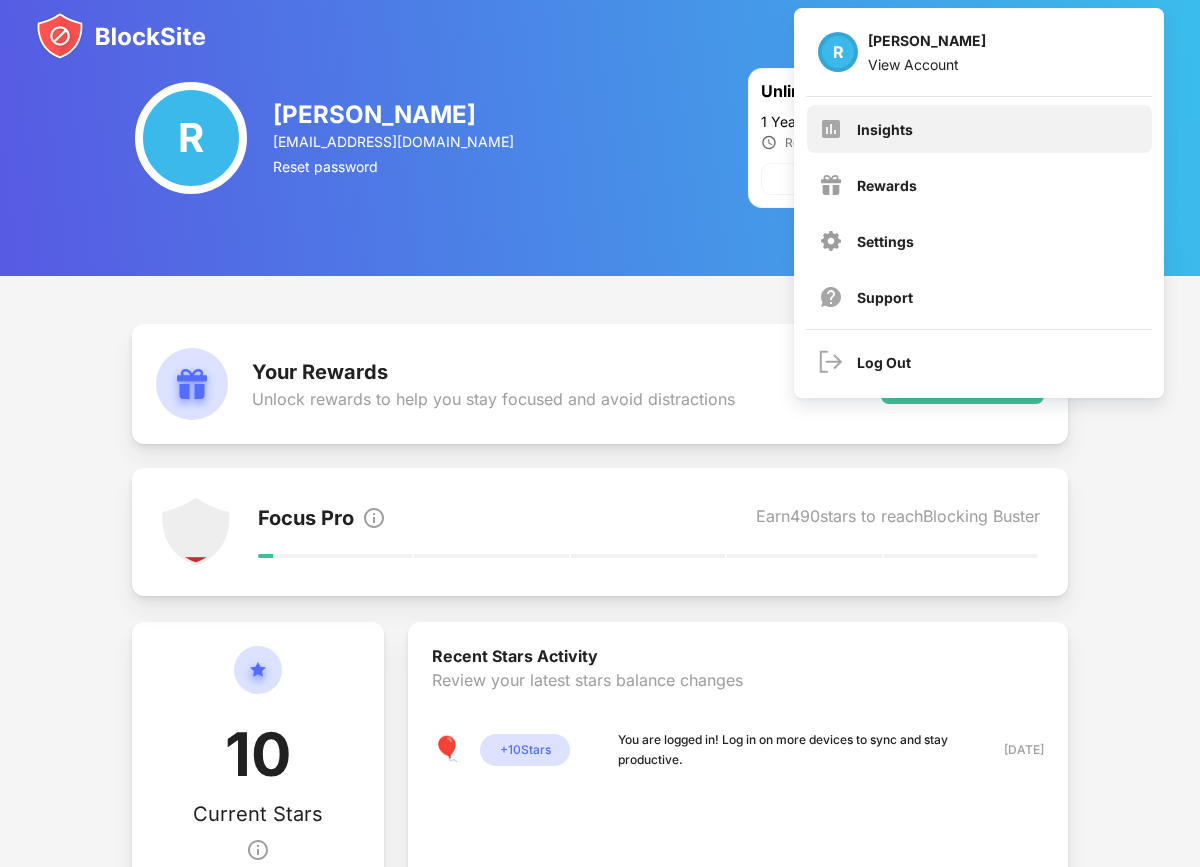click on "Insights" at bounding box center [979, 129] 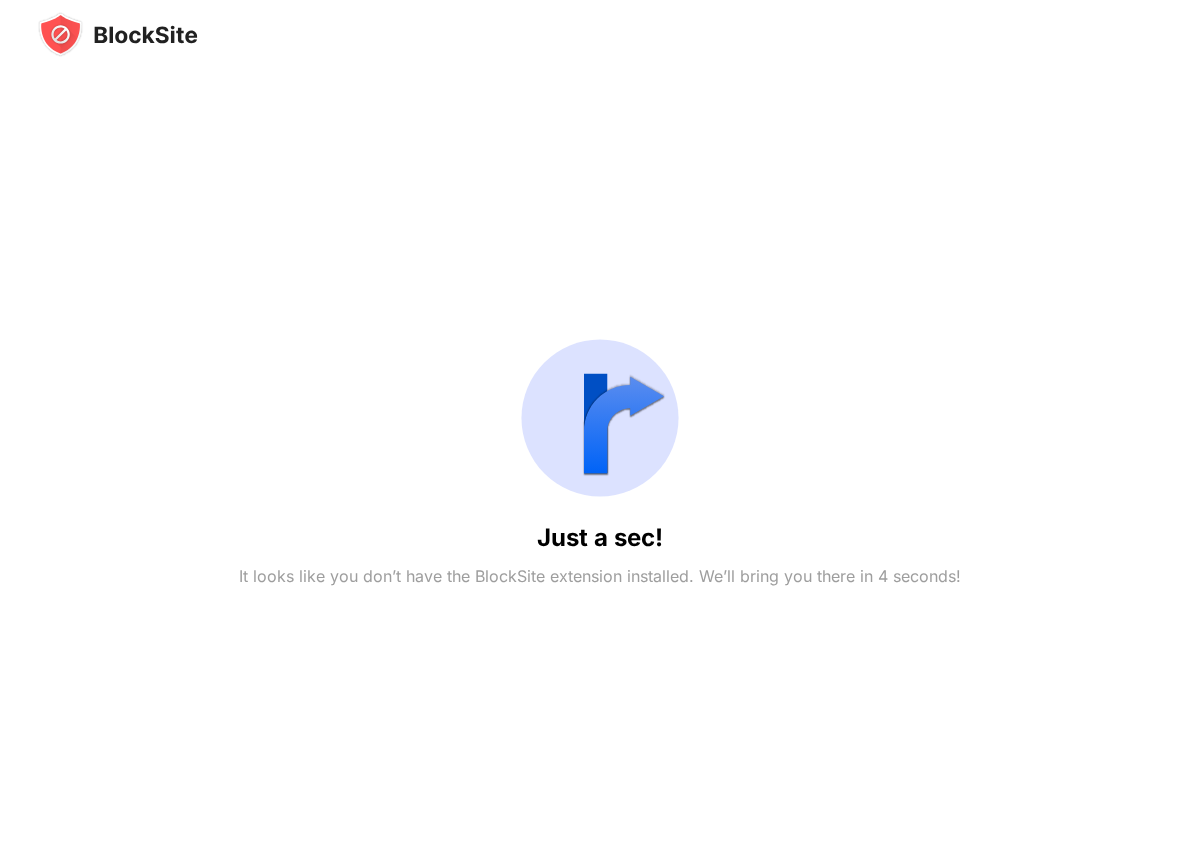 click at bounding box center (600, 418) 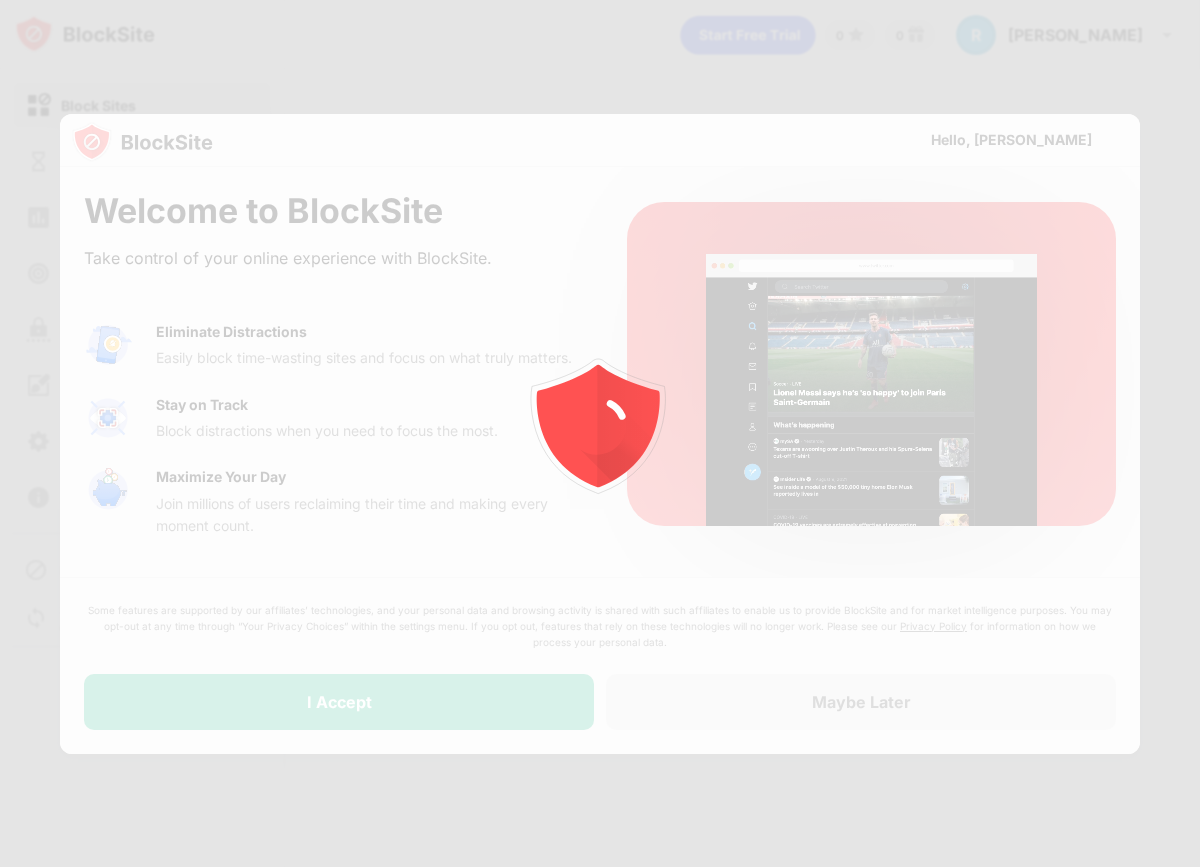 scroll, scrollTop: 0, scrollLeft: 0, axis: both 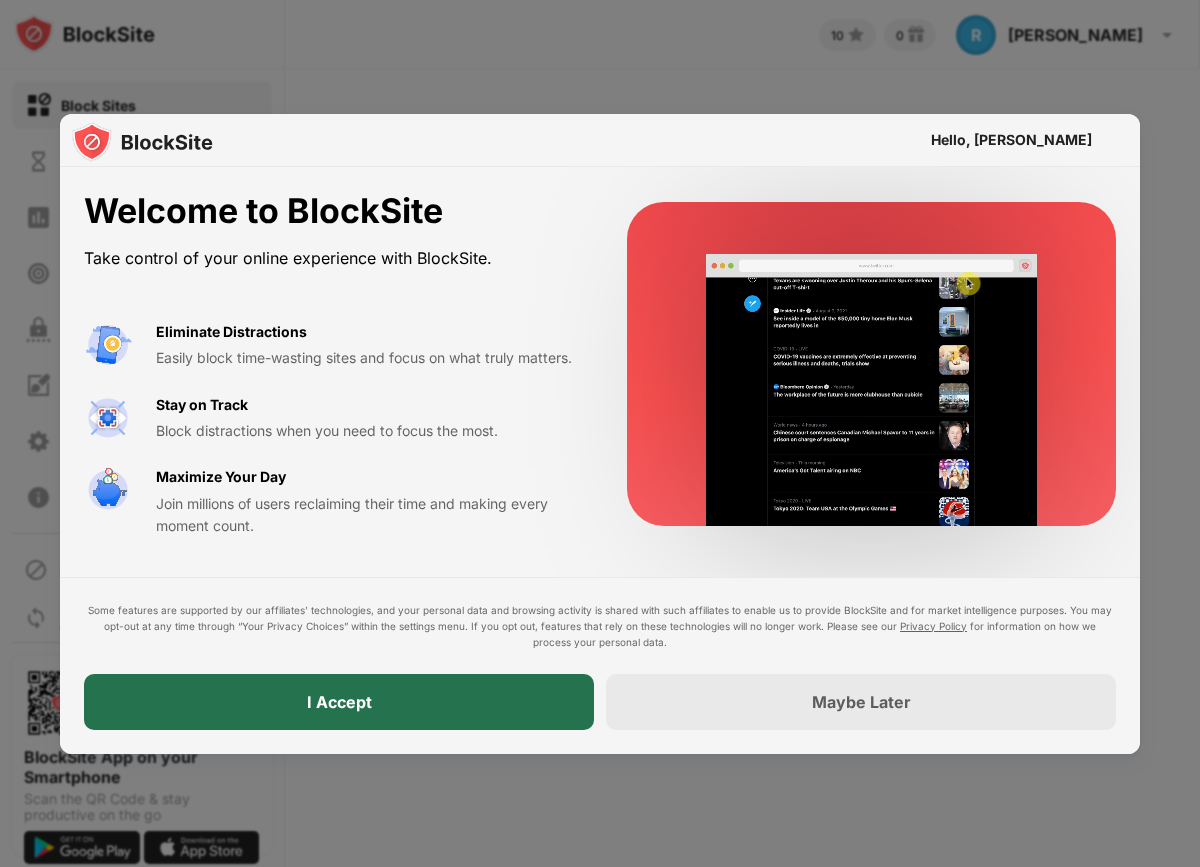 click on "I Accept" at bounding box center (339, 702) 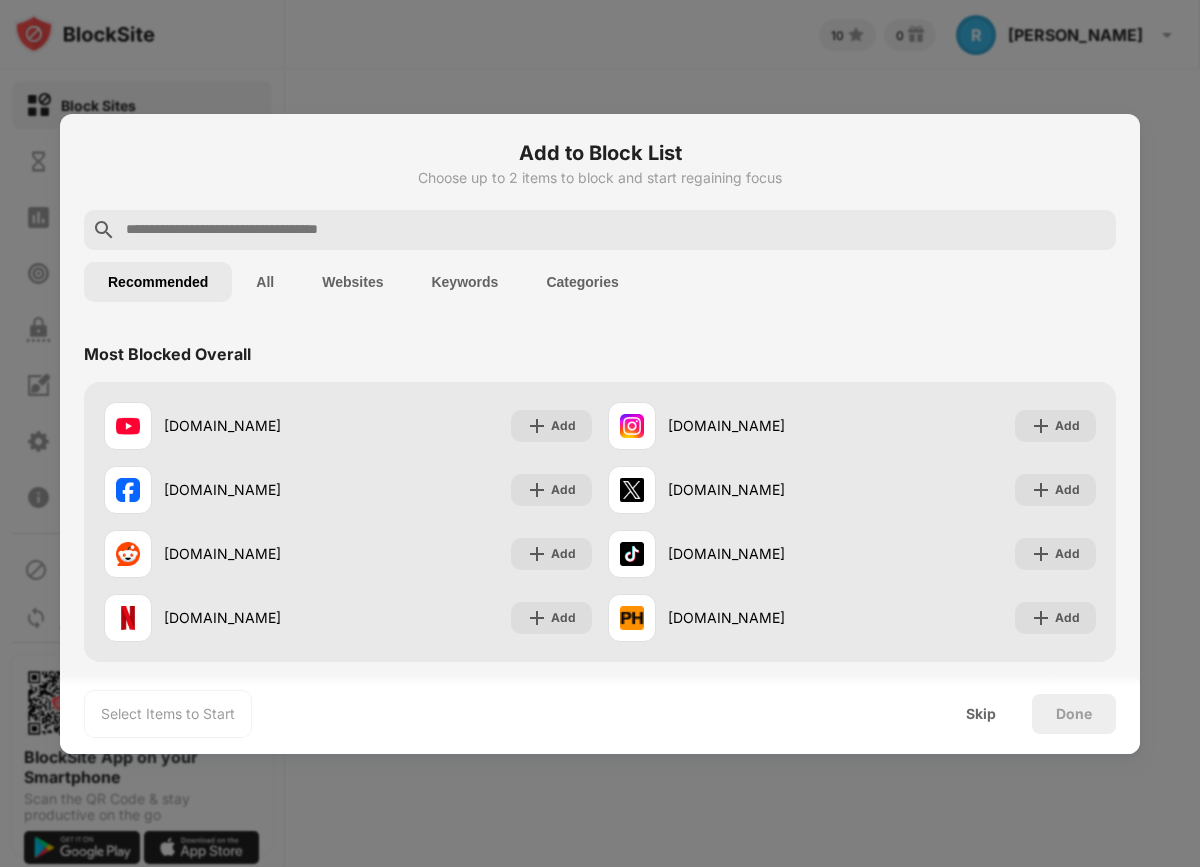 click at bounding box center (600, 433) 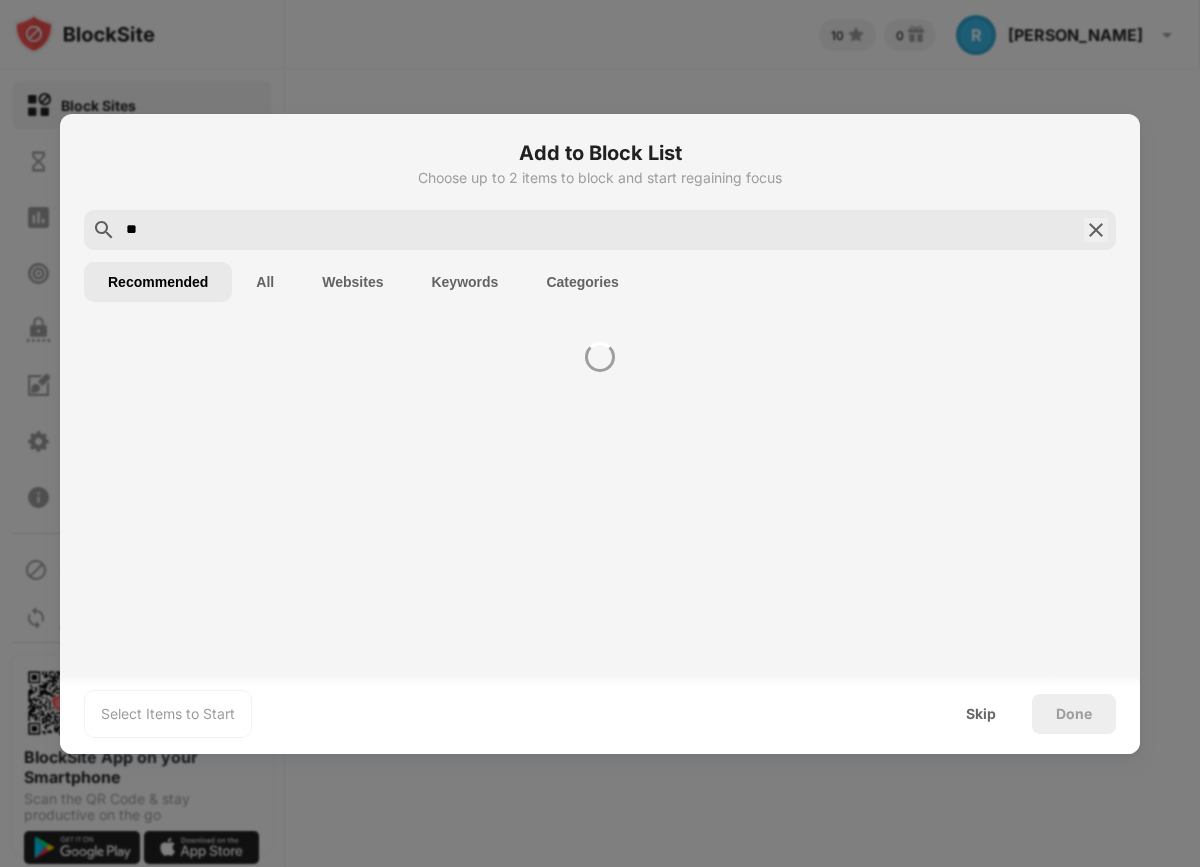 type on "*" 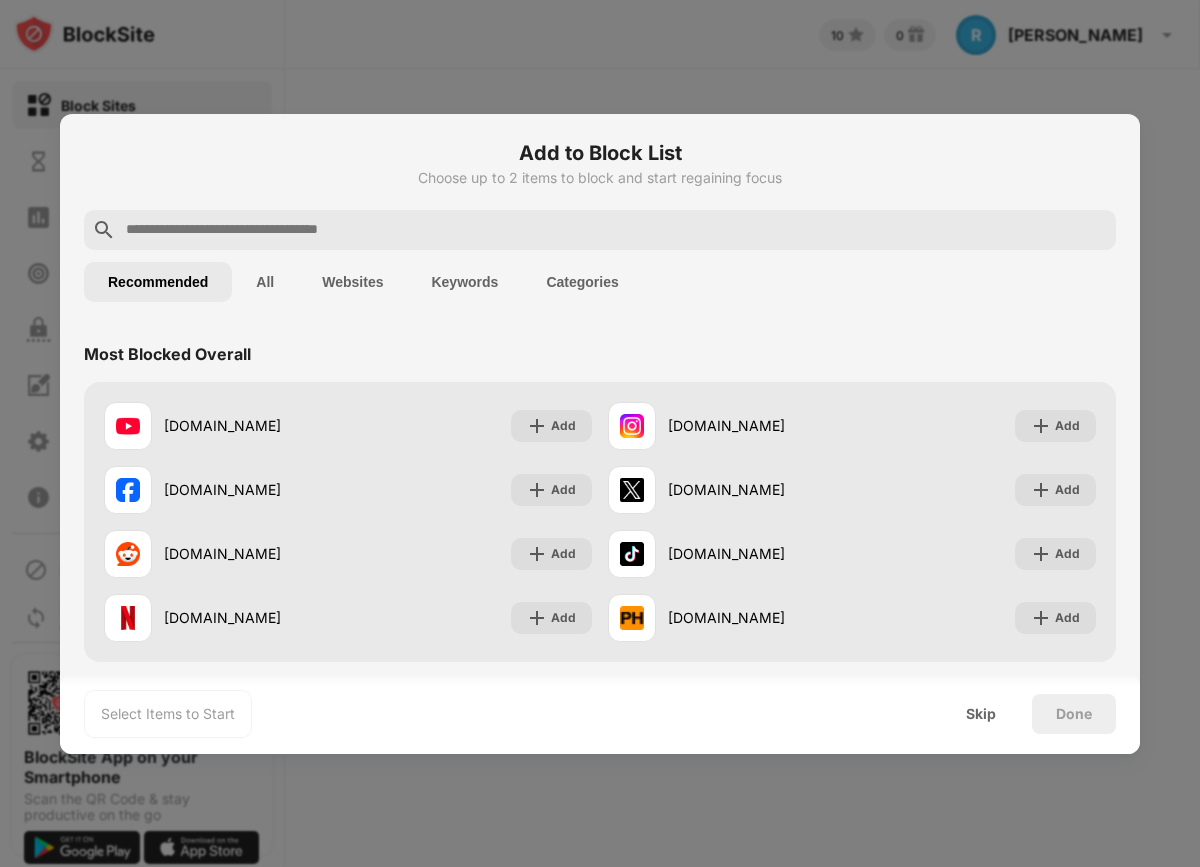 click on "Keywords" at bounding box center [464, 282] 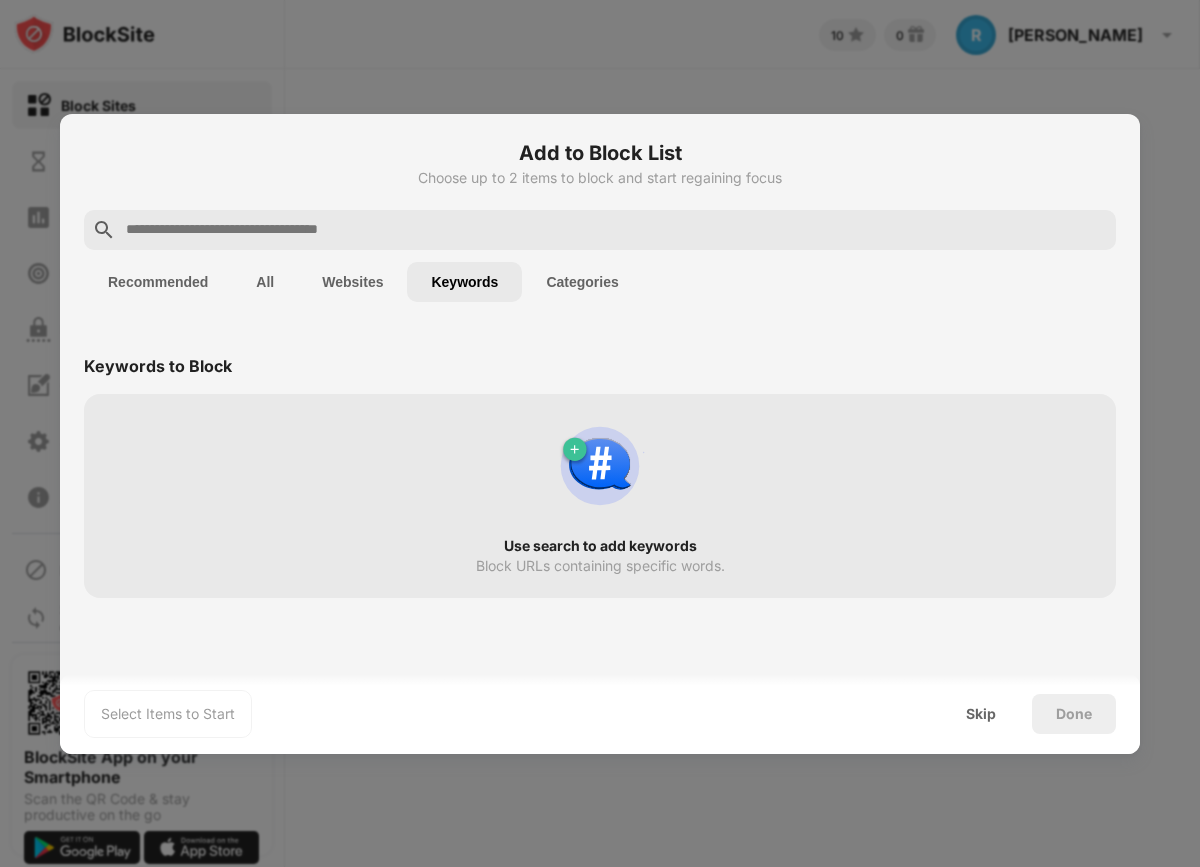 click at bounding box center [616, 230] 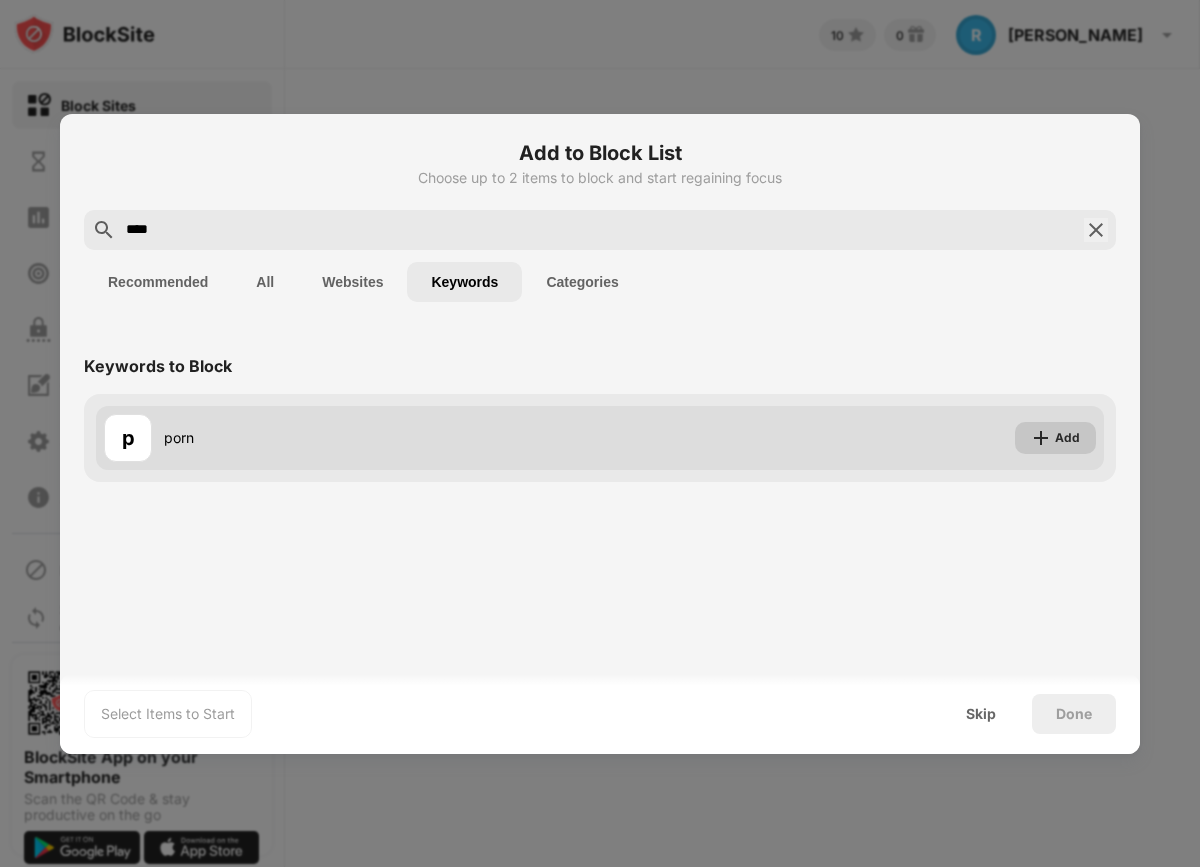 type on "****" 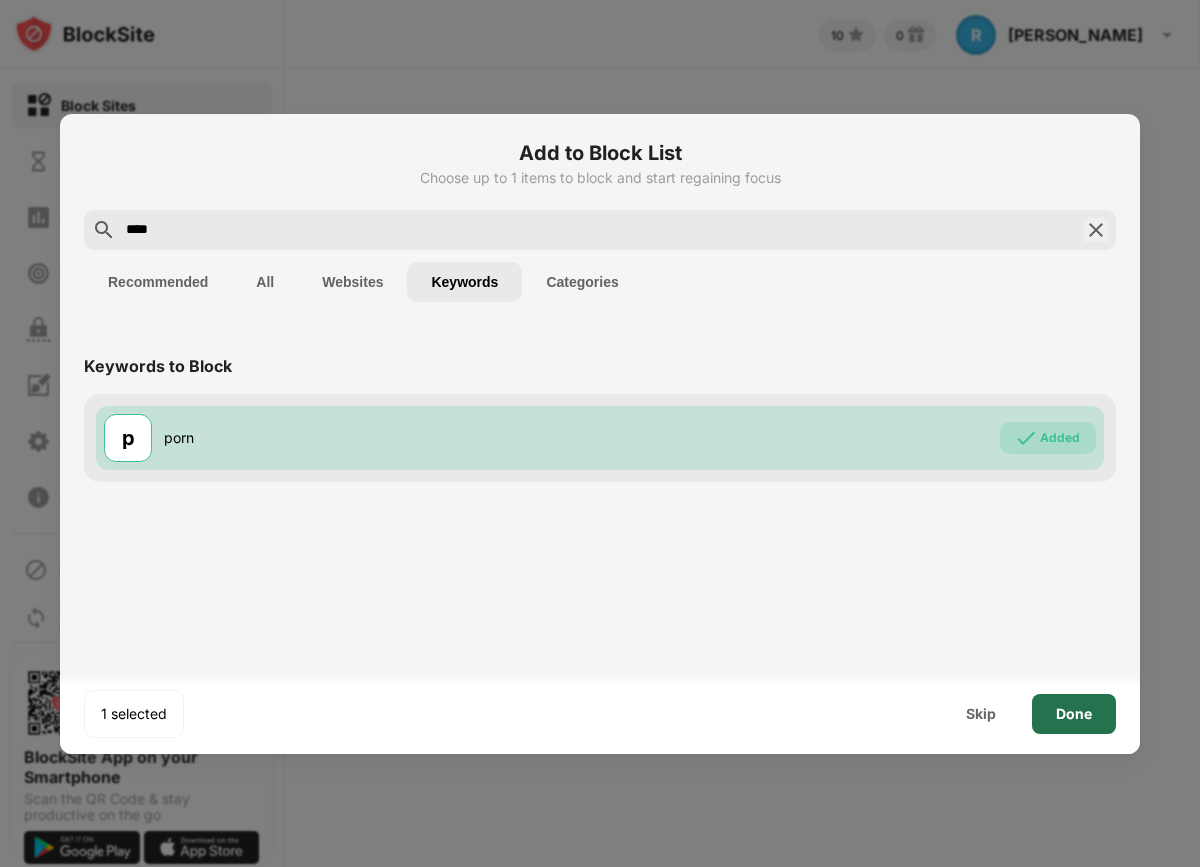 click on "Done" at bounding box center (1074, 714) 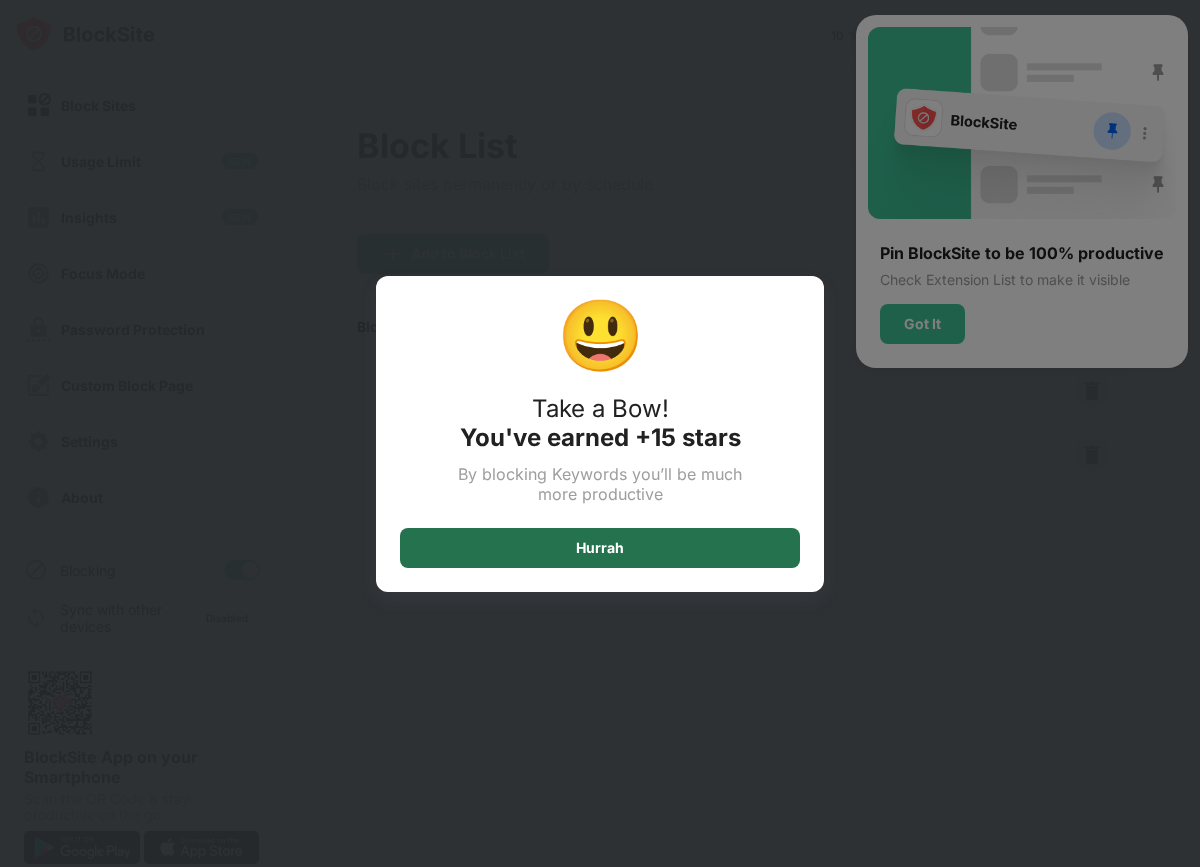 click on "Hurrah" at bounding box center [600, 548] 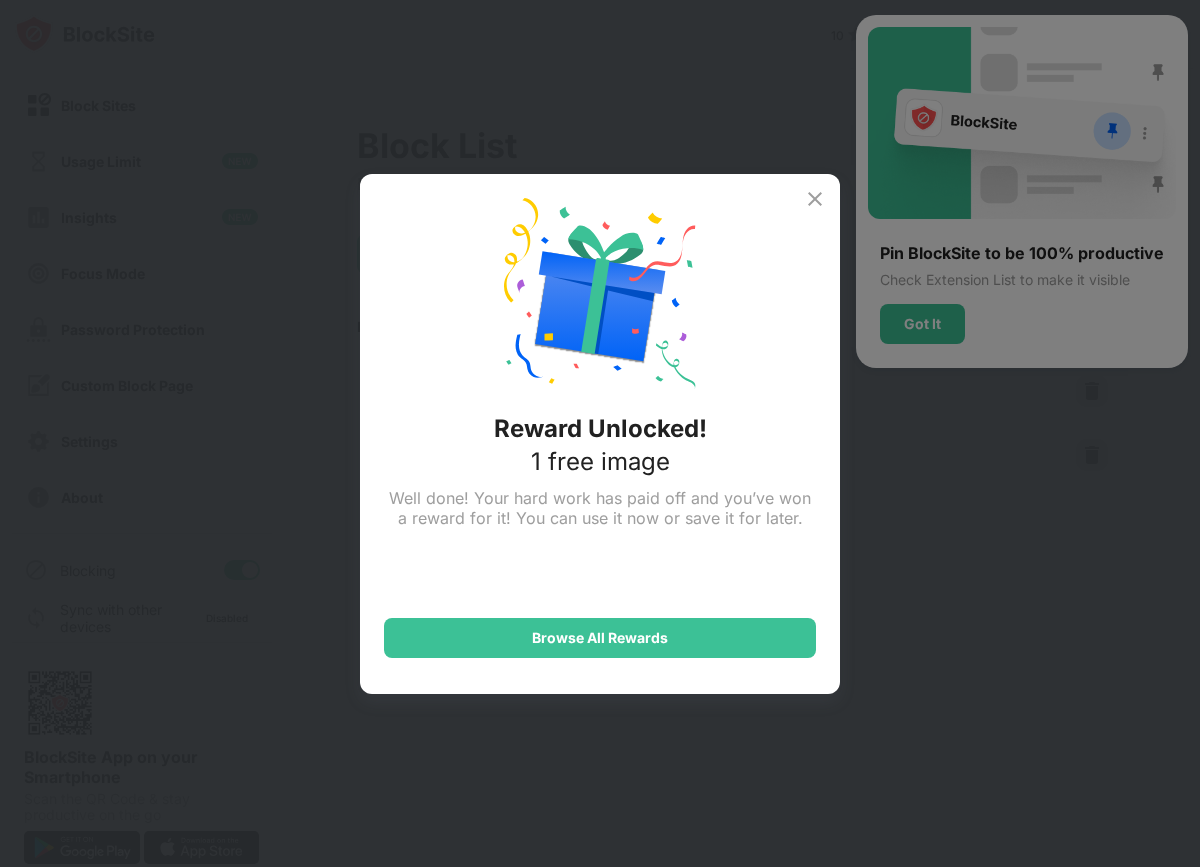 click at bounding box center [815, 199] 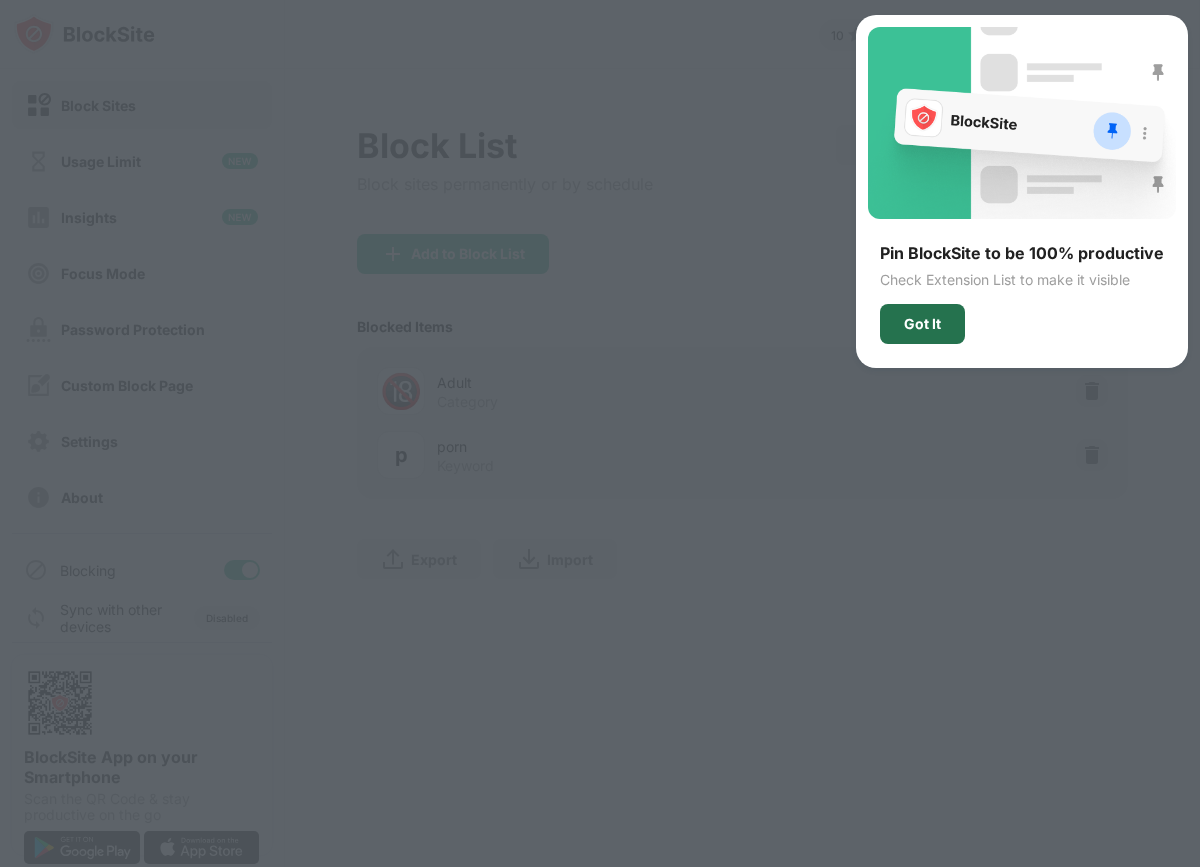 click on "Got It" at bounding box center [922, 324] 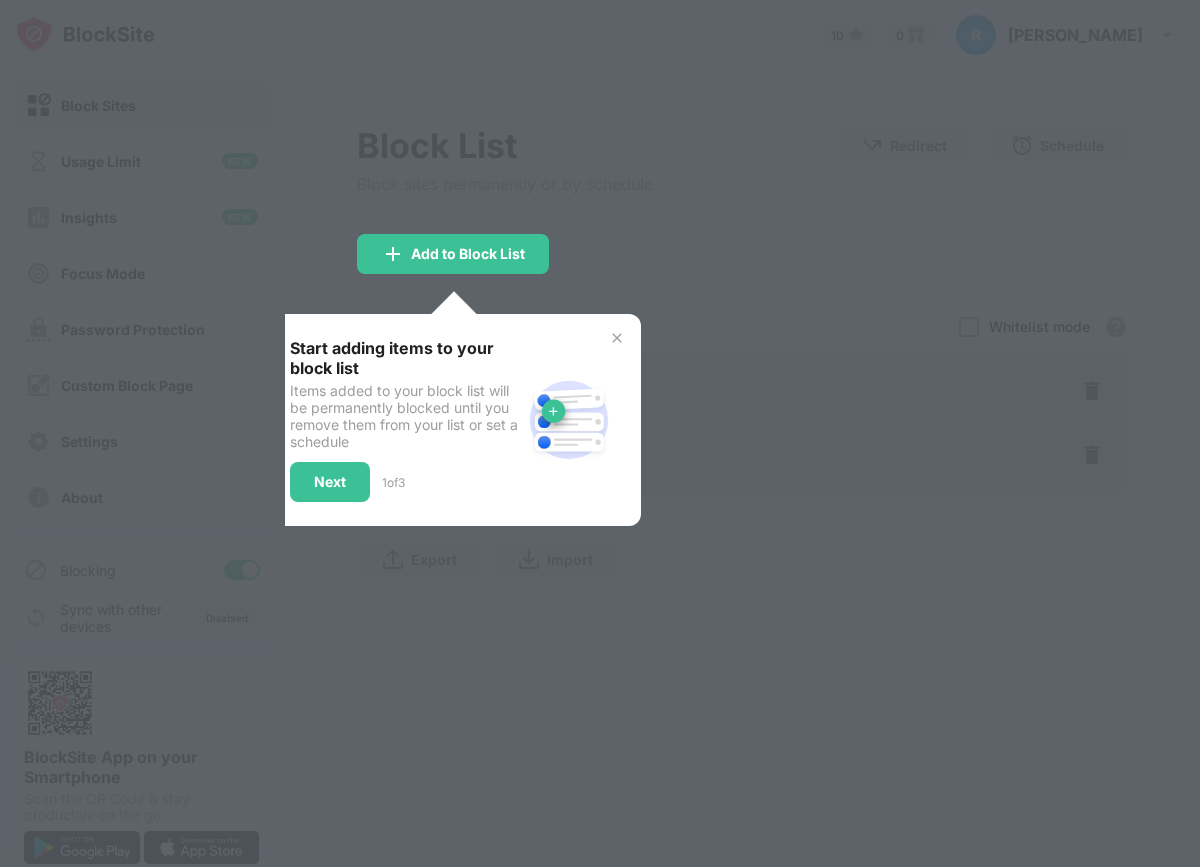 click at bounding box center (617, 338) 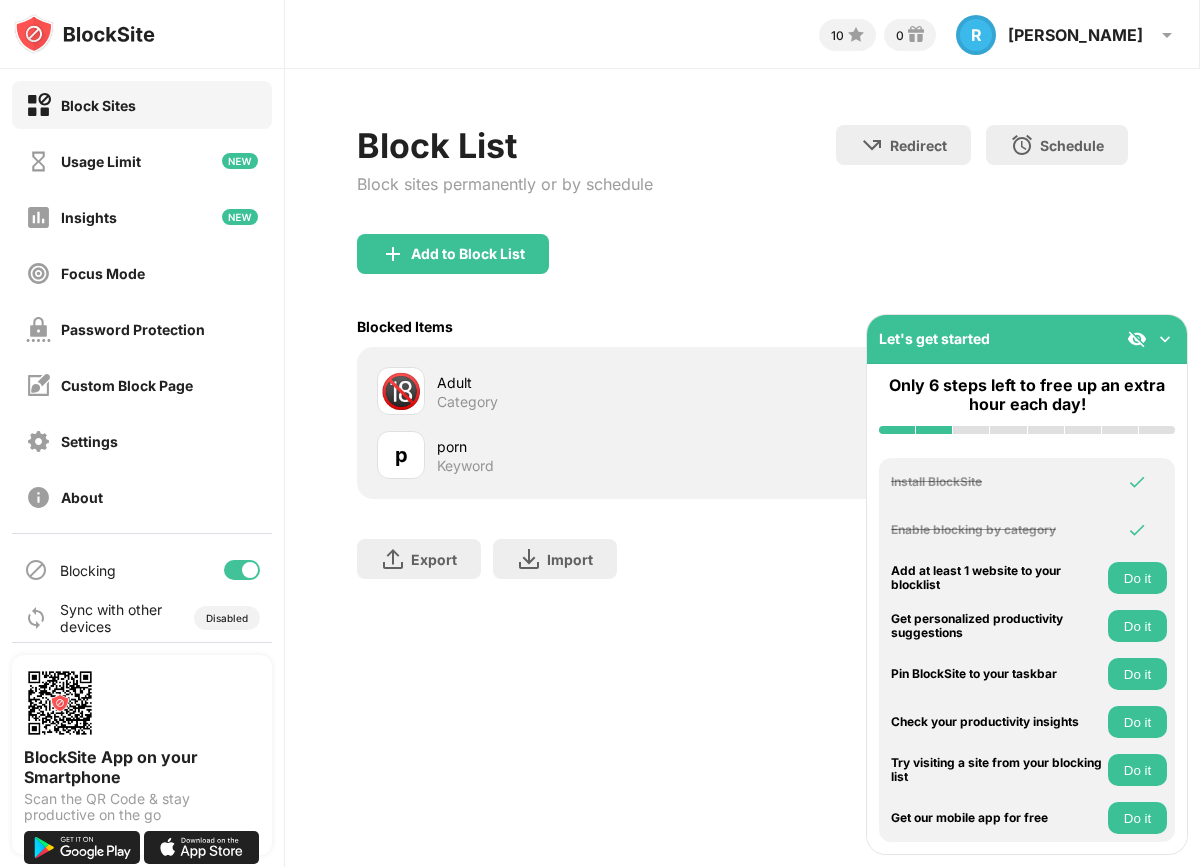 click on "Export Export Files (for websites items only) Import Import Files (for websites items only)" at bounding box center [742, 549] 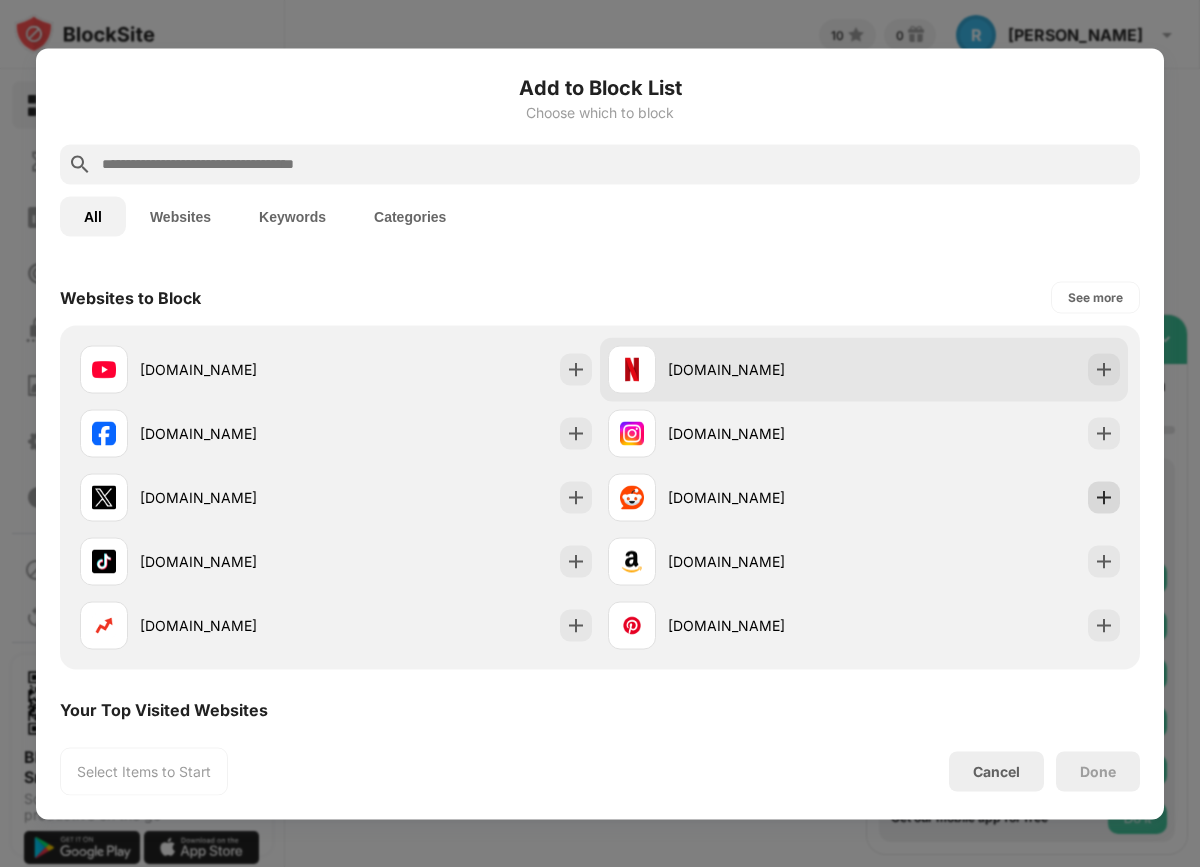 scroll, scrollTop: 284, scrollLeft: 0, axis: vertical 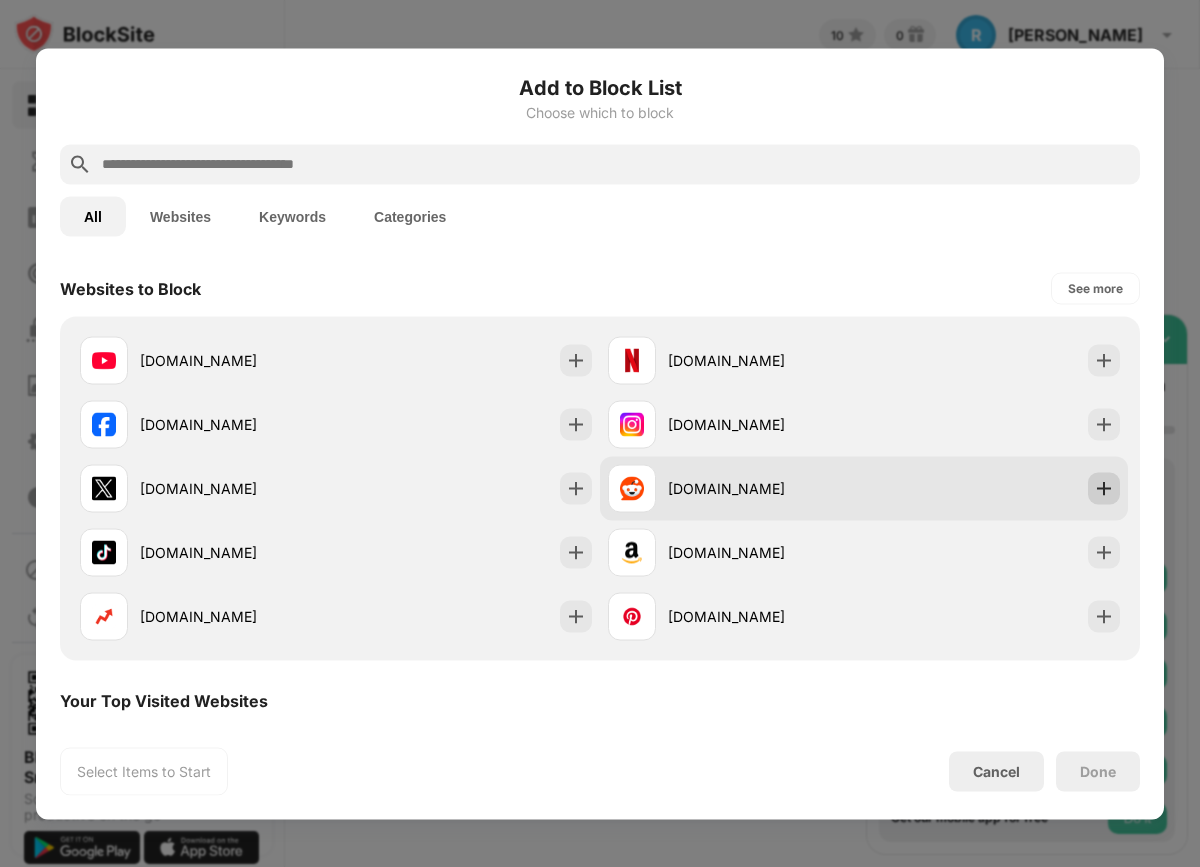 click at bounding box center [1104, 488] 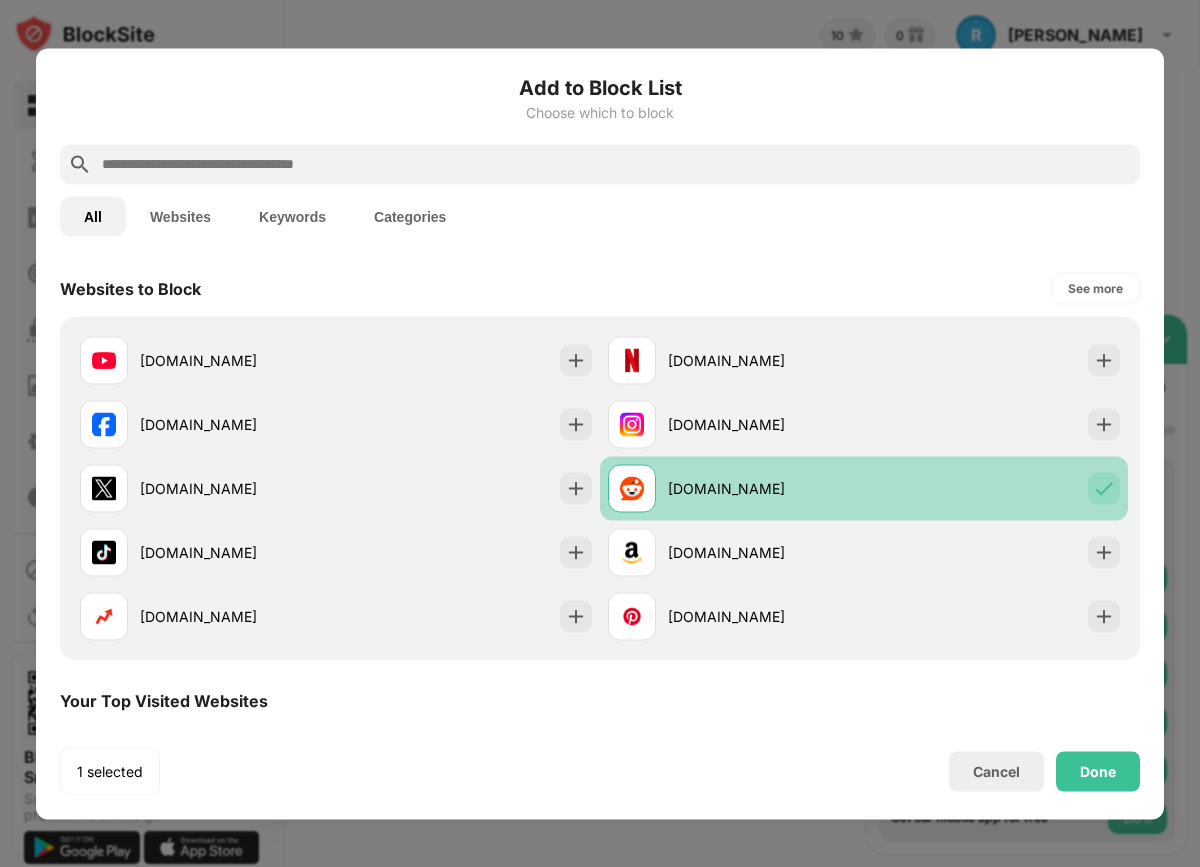click at bounding box center [1104, 488] 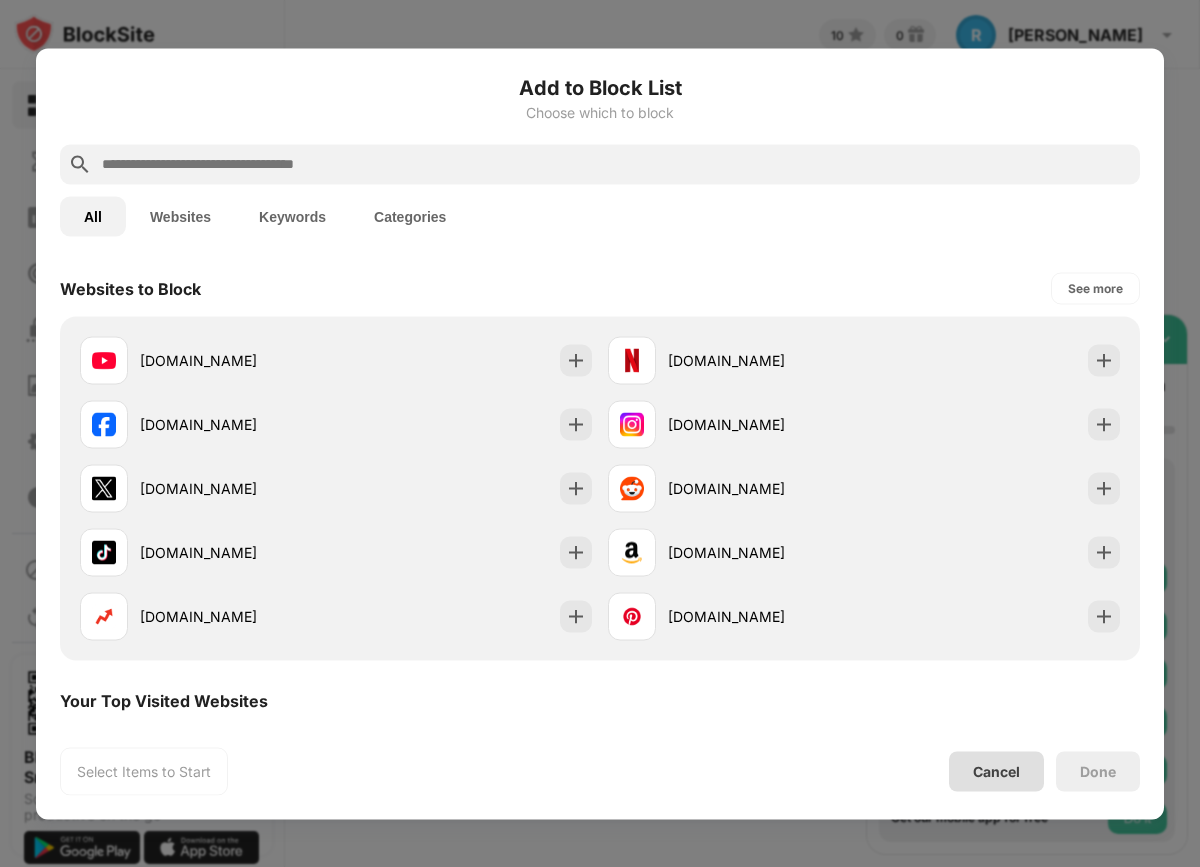 click on "Cancel" at bounding box center (996, 771) 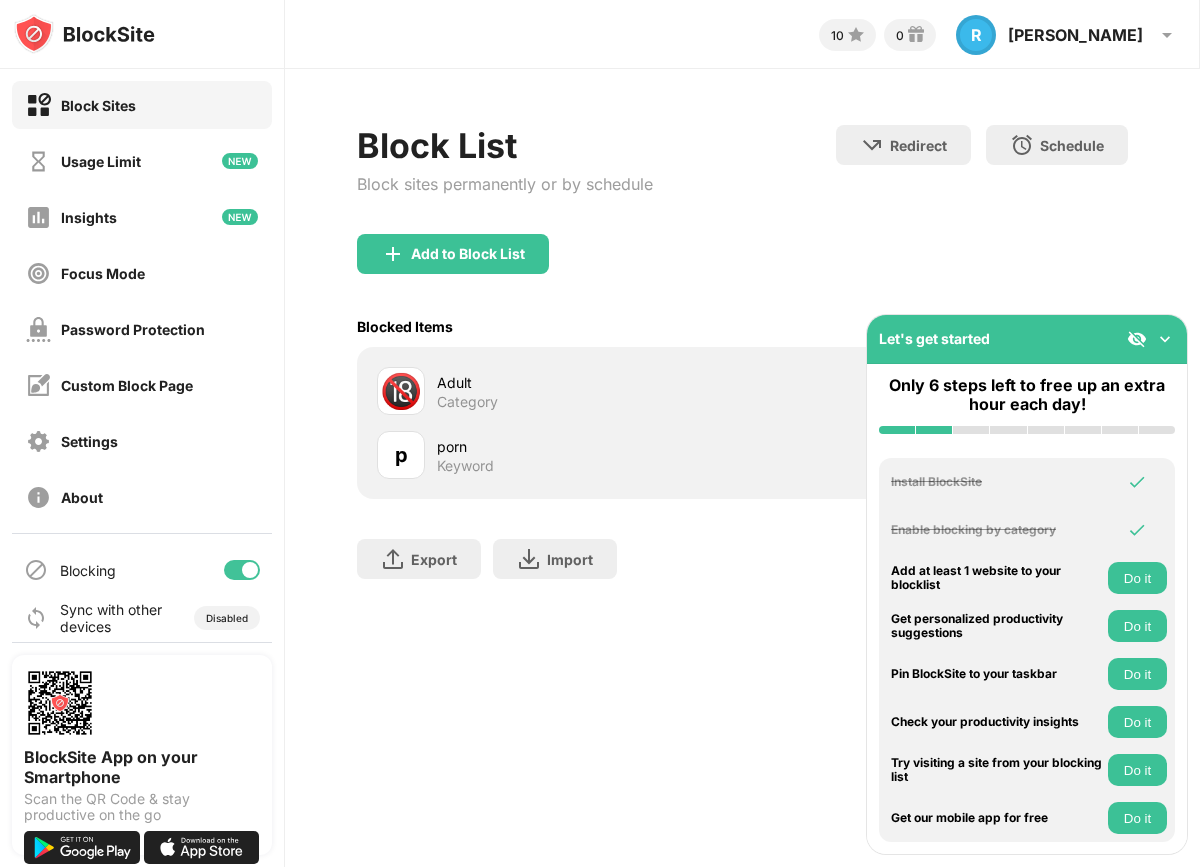 click on "10 0 R rex R rex View Account Insights Rewards Settings Support Log Out Block List Block sites permanently or by schedule Redirect Choose a site to be redirected to when blocking is active Schedule Select which days and timeframes the block list will be active. Add to Block List Blocked Items Whitelist mode Block all websites except for those in your whitelist. Whitelist Mode only works with URLs and won't include categories or keywords. 🔞 Adult Category p porn Keyword Export Export Files (for websites items only) Import Import Files (for websites items only)" at bounding box center (742, 433) 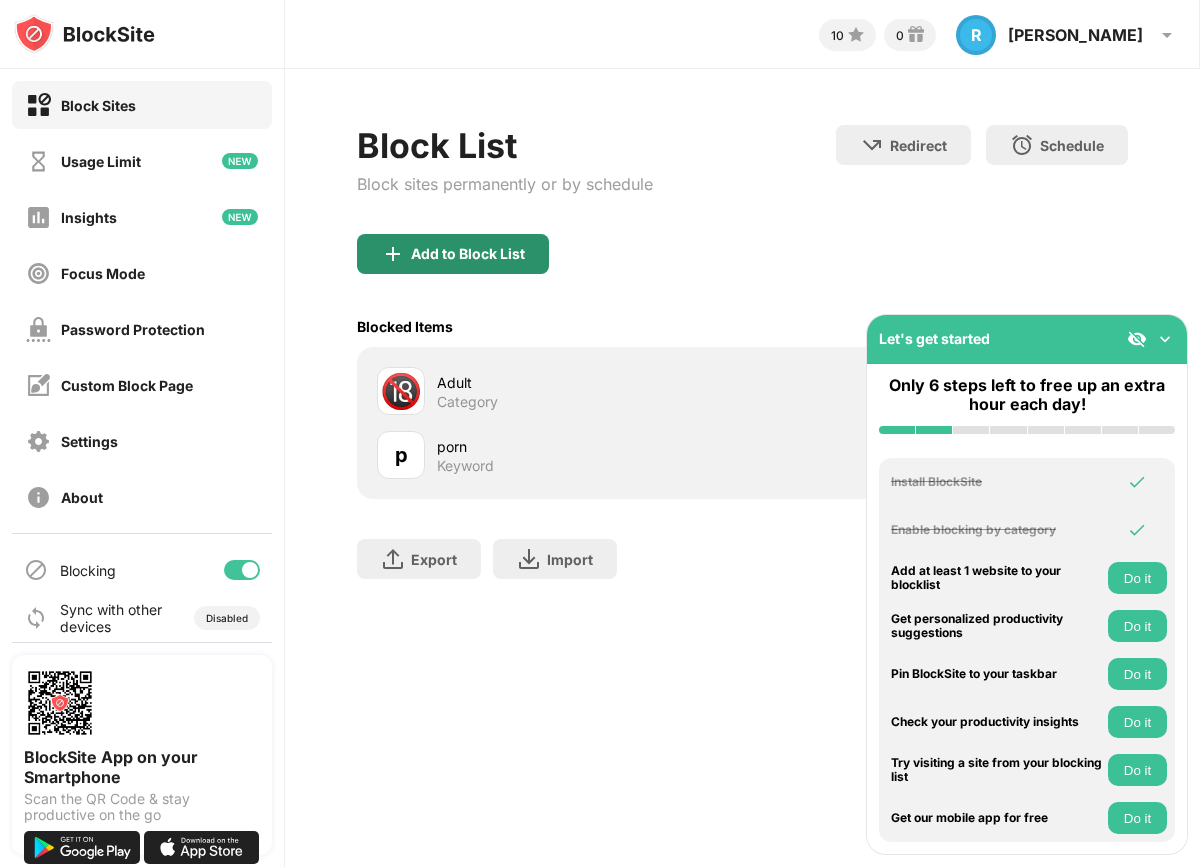 click on "Add to Block List" at bounding box center (468, 254) 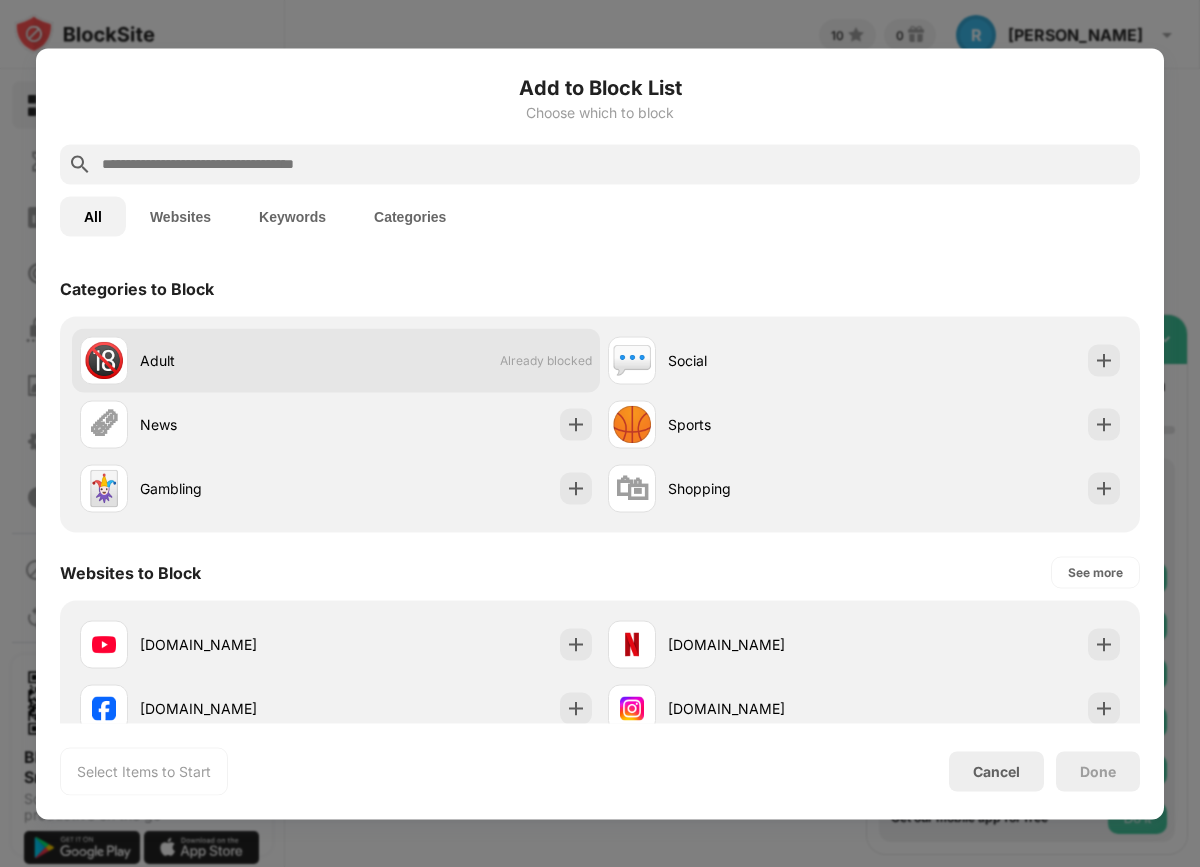 click on "Adult" at bounding box center (238, 360) 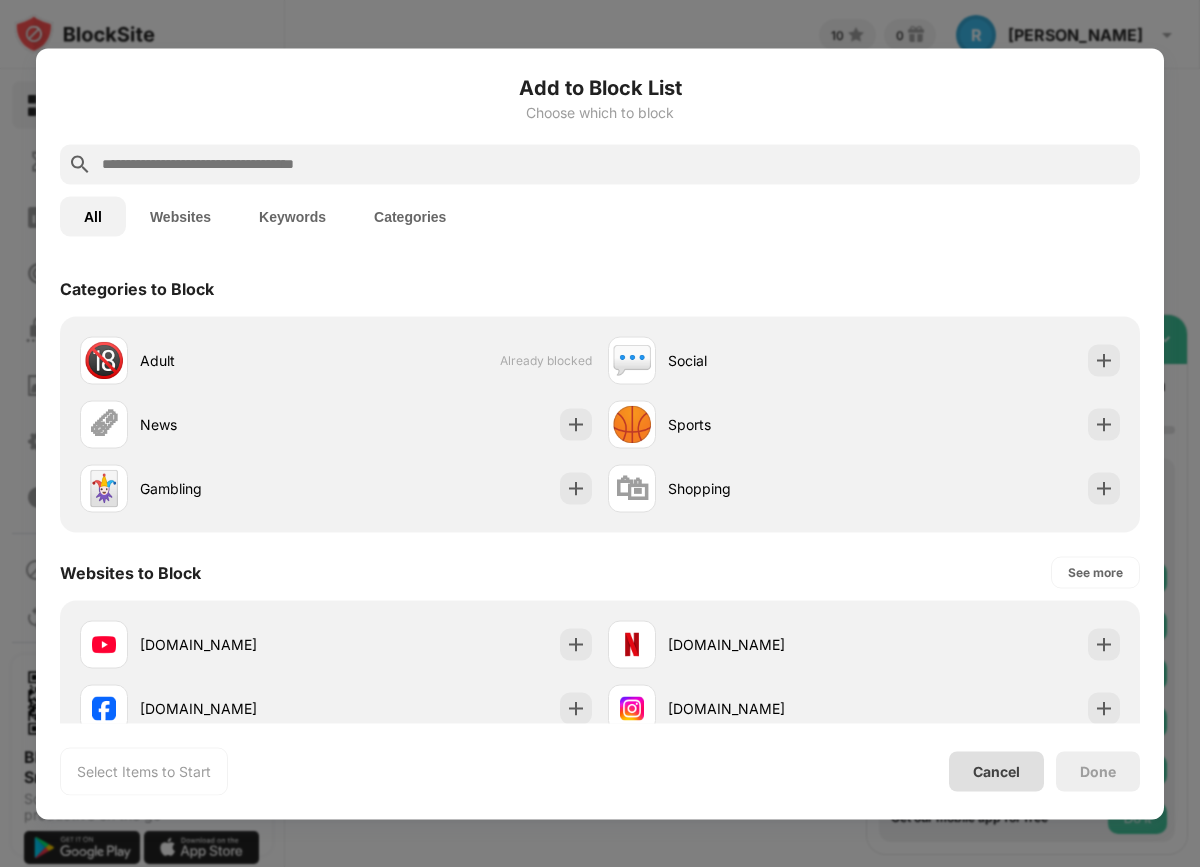 click on "Cancel" at bounding box center (996, 771) 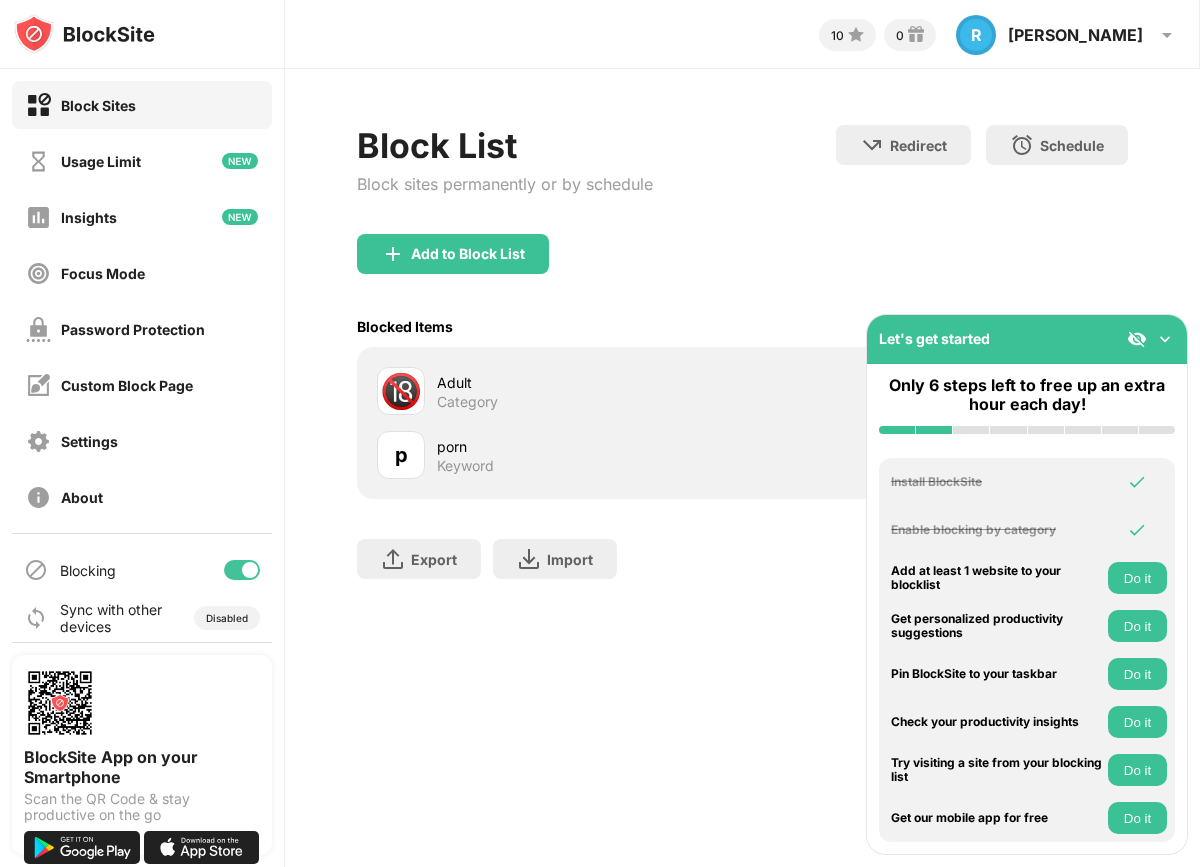 click on "Add to Block List" at bounding box center [742, 270] 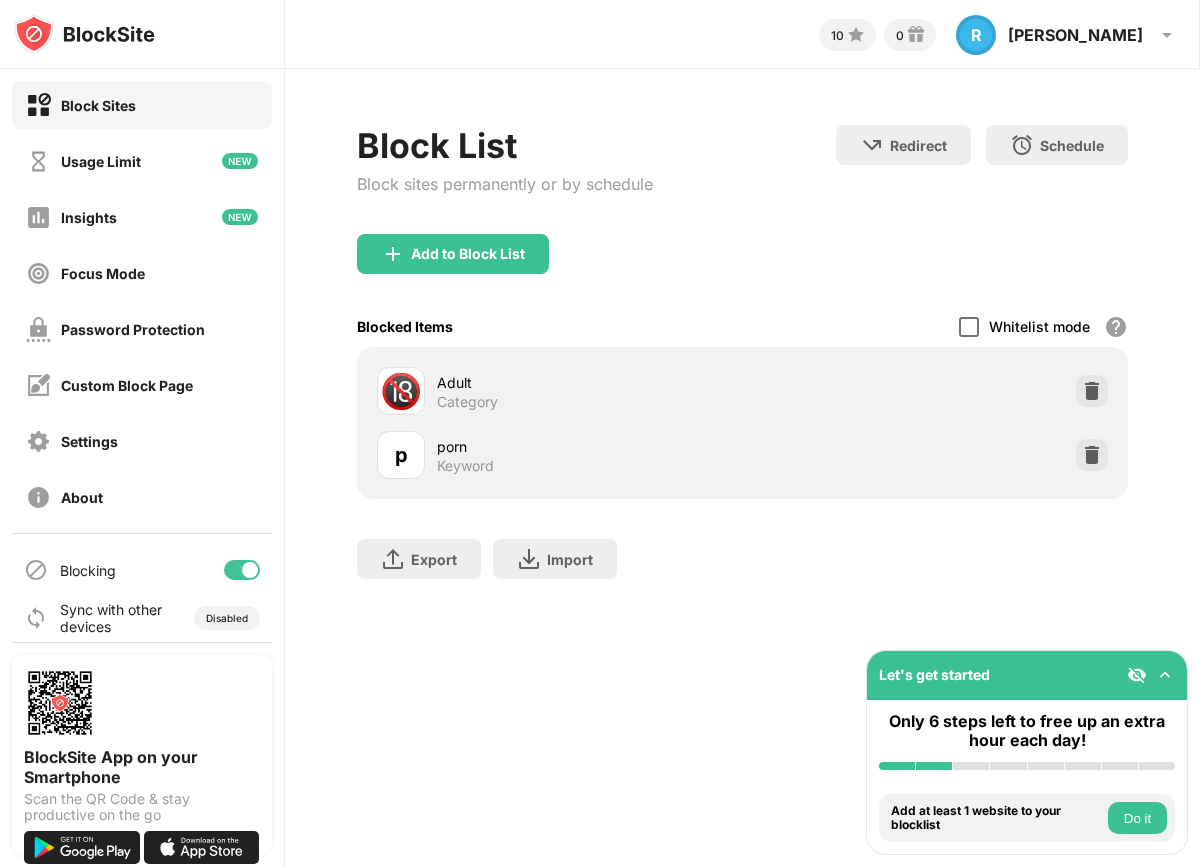click at bounding box center [969, 327] 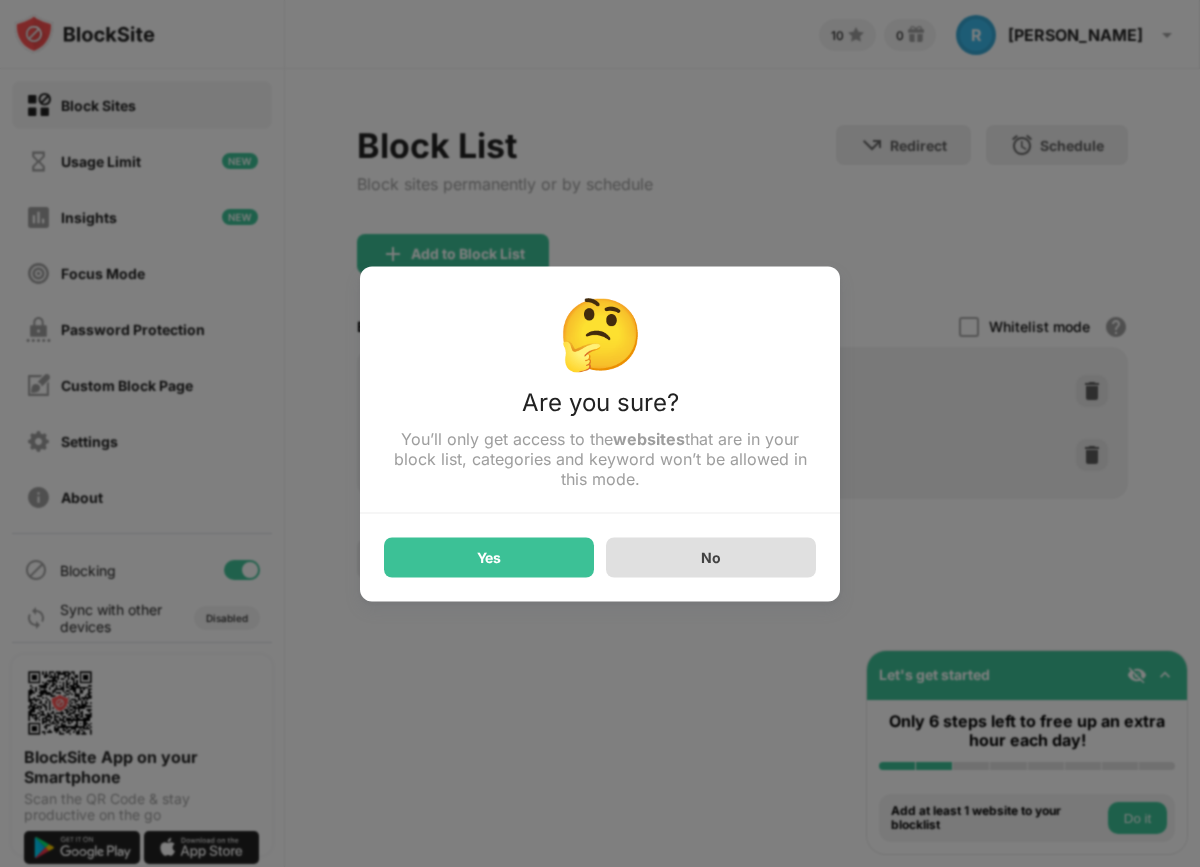 click on "No" at bounding box center (711, 557) 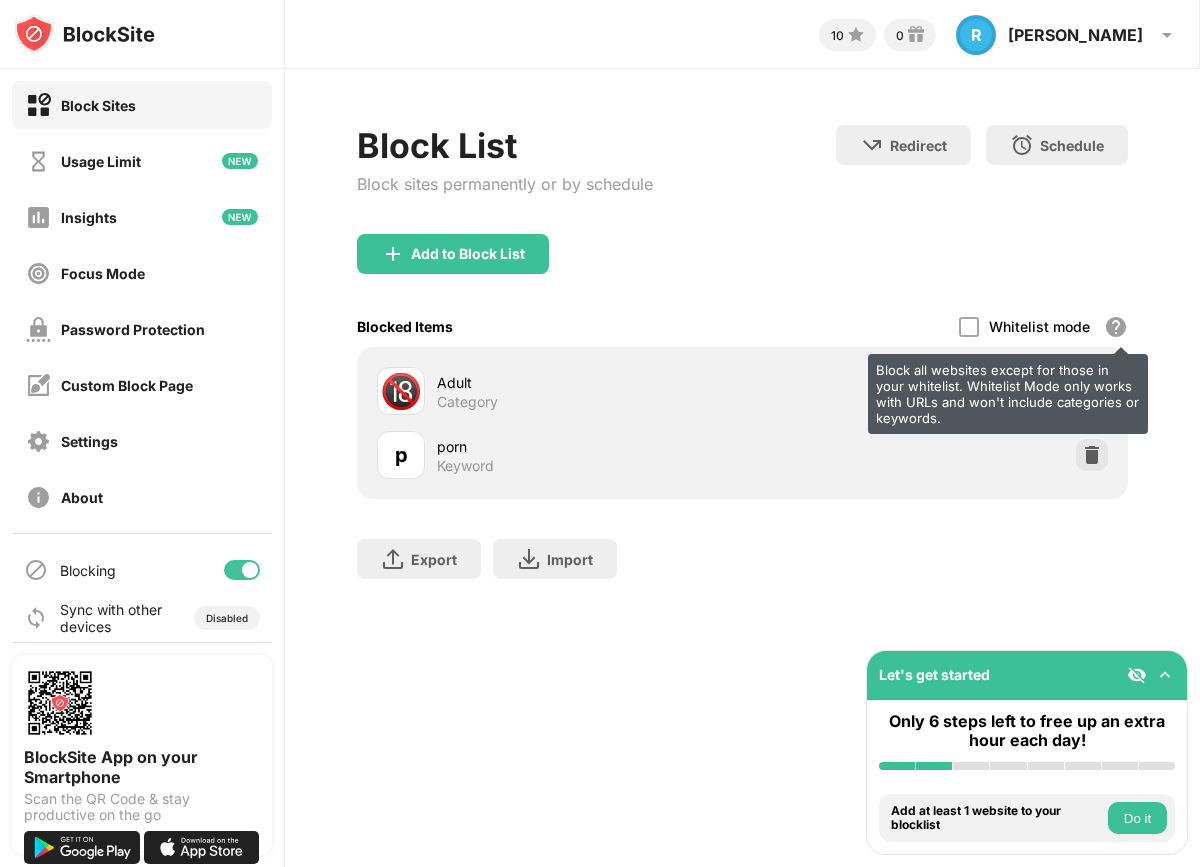 click on "Block all websites except for those in your whitelist. Whitelist Mode only works with URLs and won't include categories or keywords." at bounding box center (1116, 327) 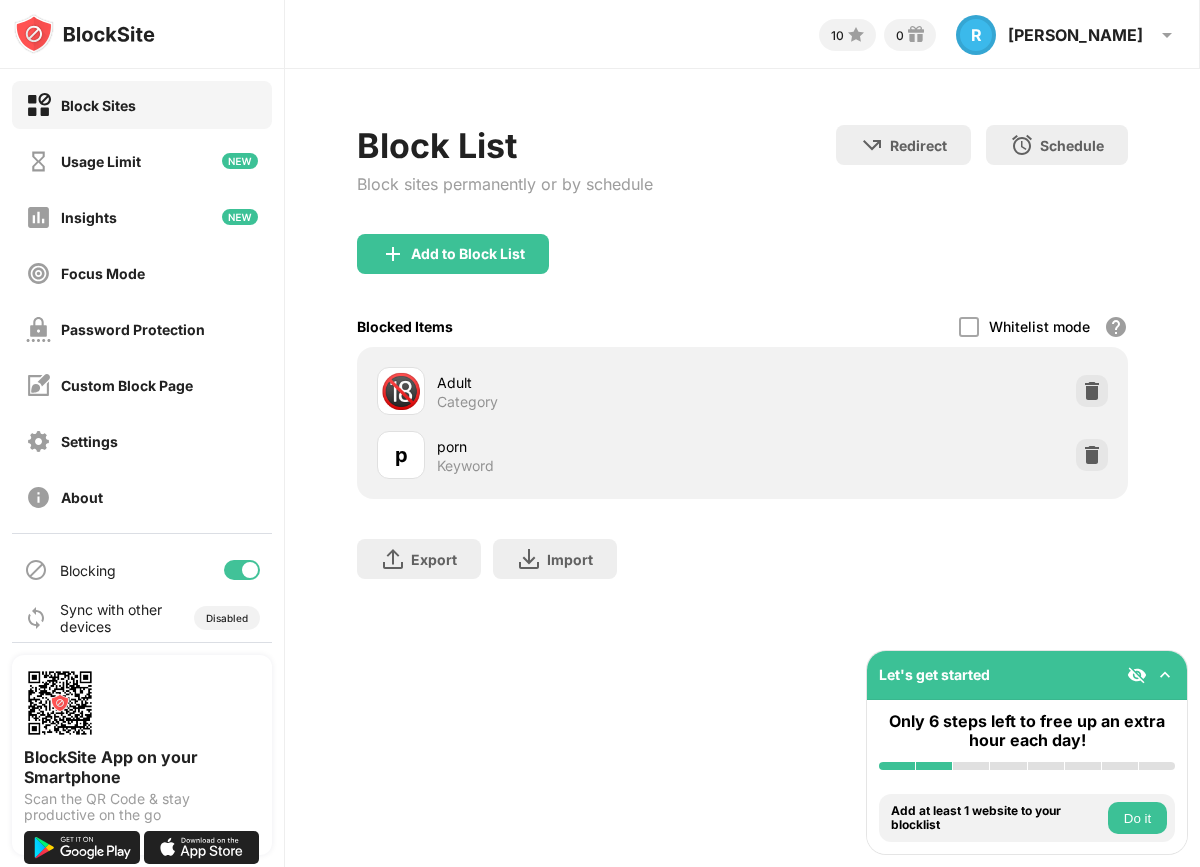 click on "Block List Block sites permanently or by schedule" at bounding box center [505, 179] 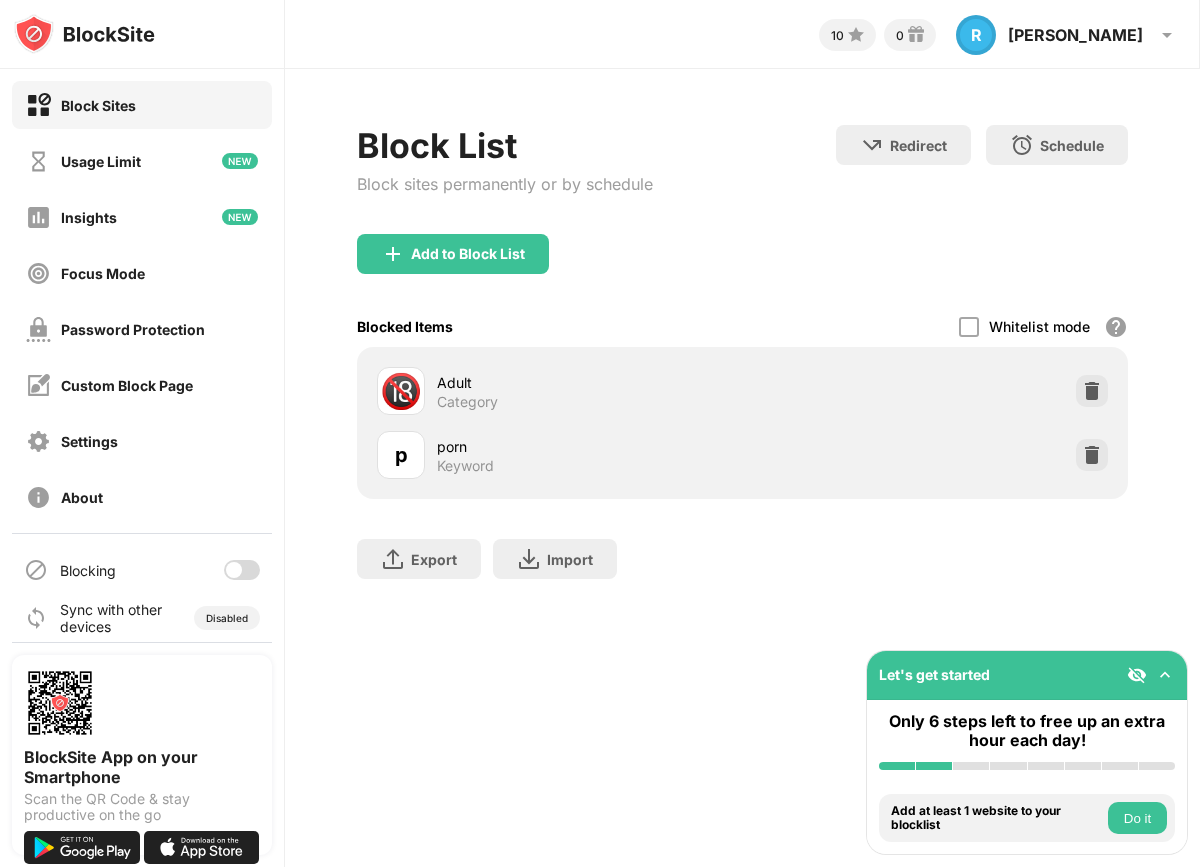 click at bounding box center (234, 570) 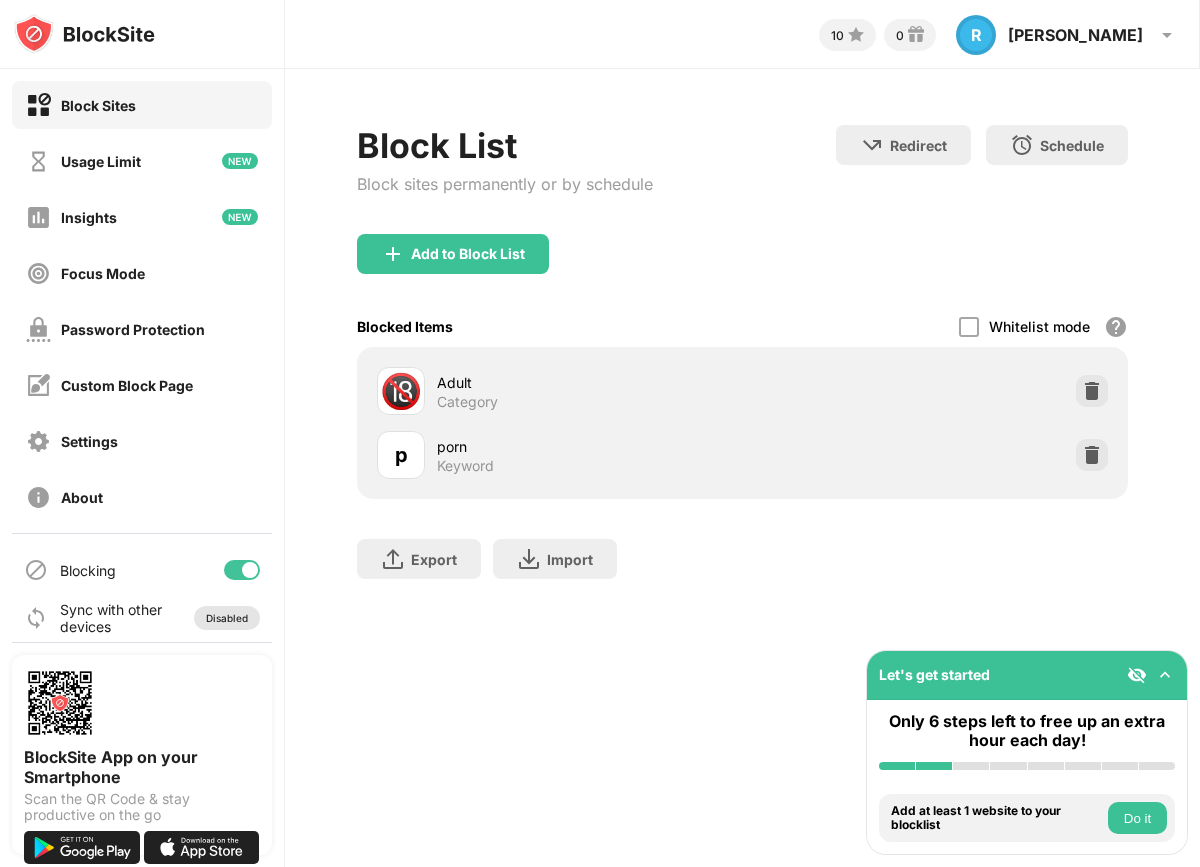 click on "Disabled" at bounding box center (227, 618) 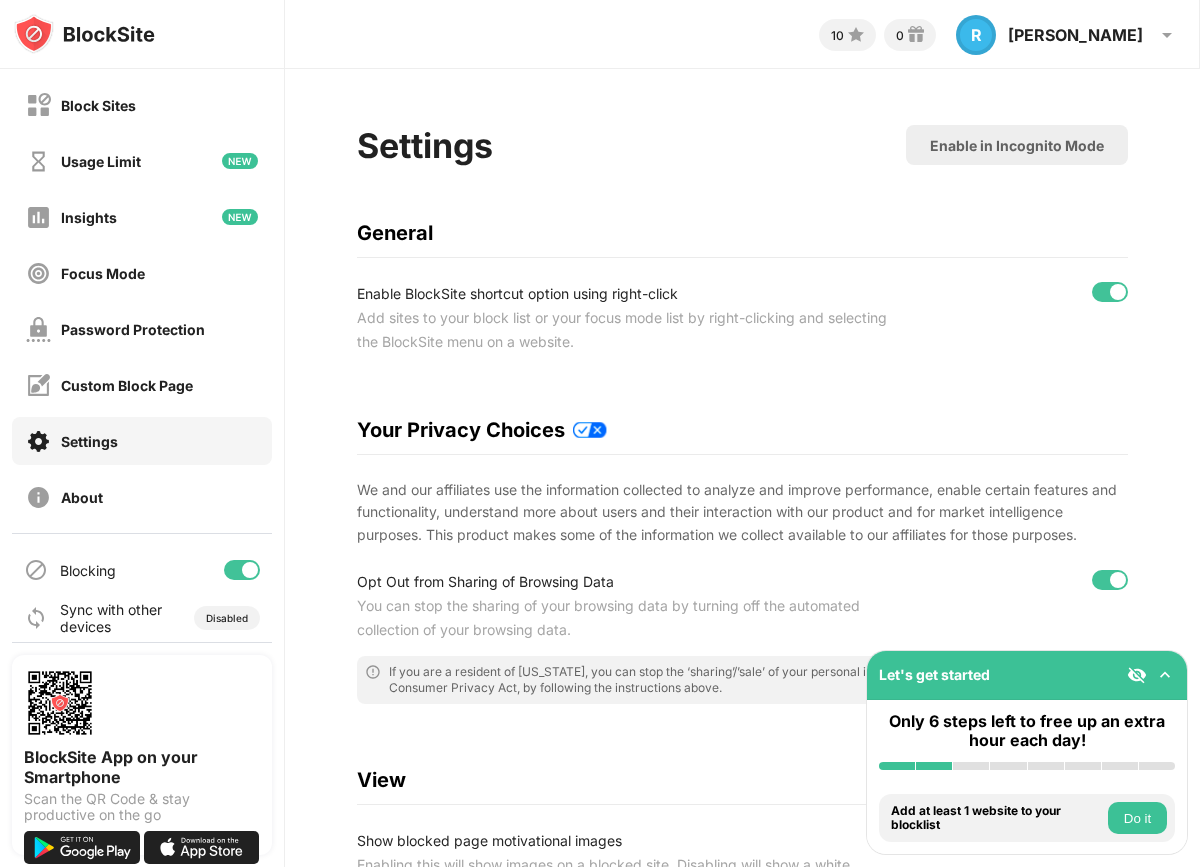 drag, startPoint x: 767, startPoint y: 280, endPoint x: 958, endPoint y: 665, distance: 429.77435 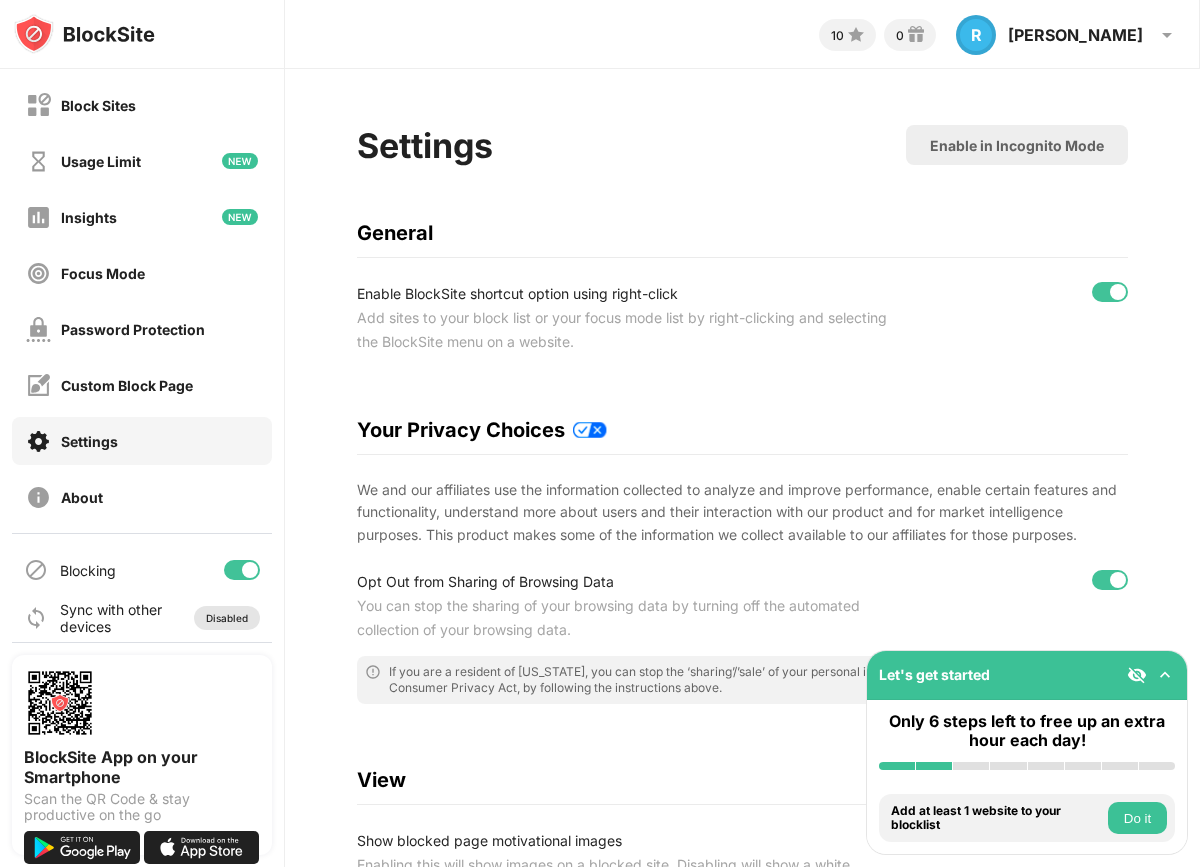 click on "Disabled" at bounding box center [227, 618] 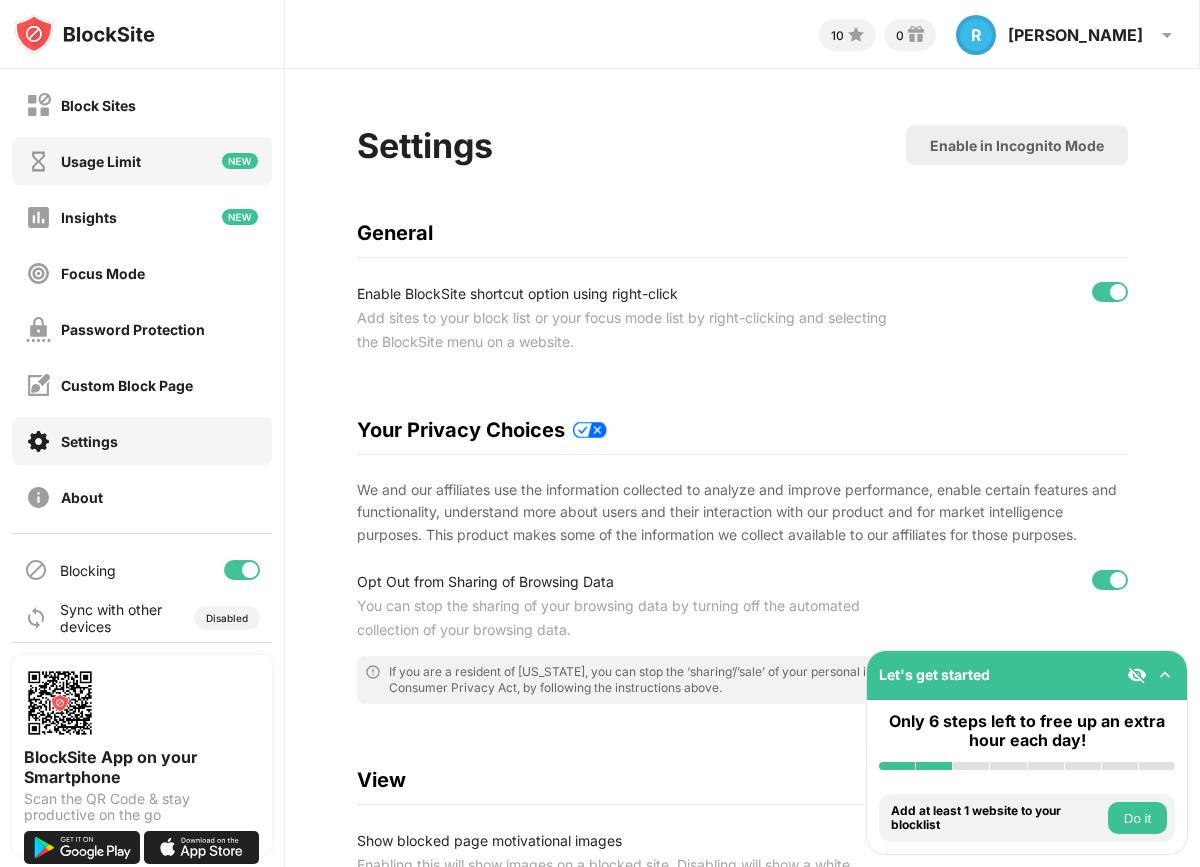 click on "Usage Limit" at bounding box center (142, 161) 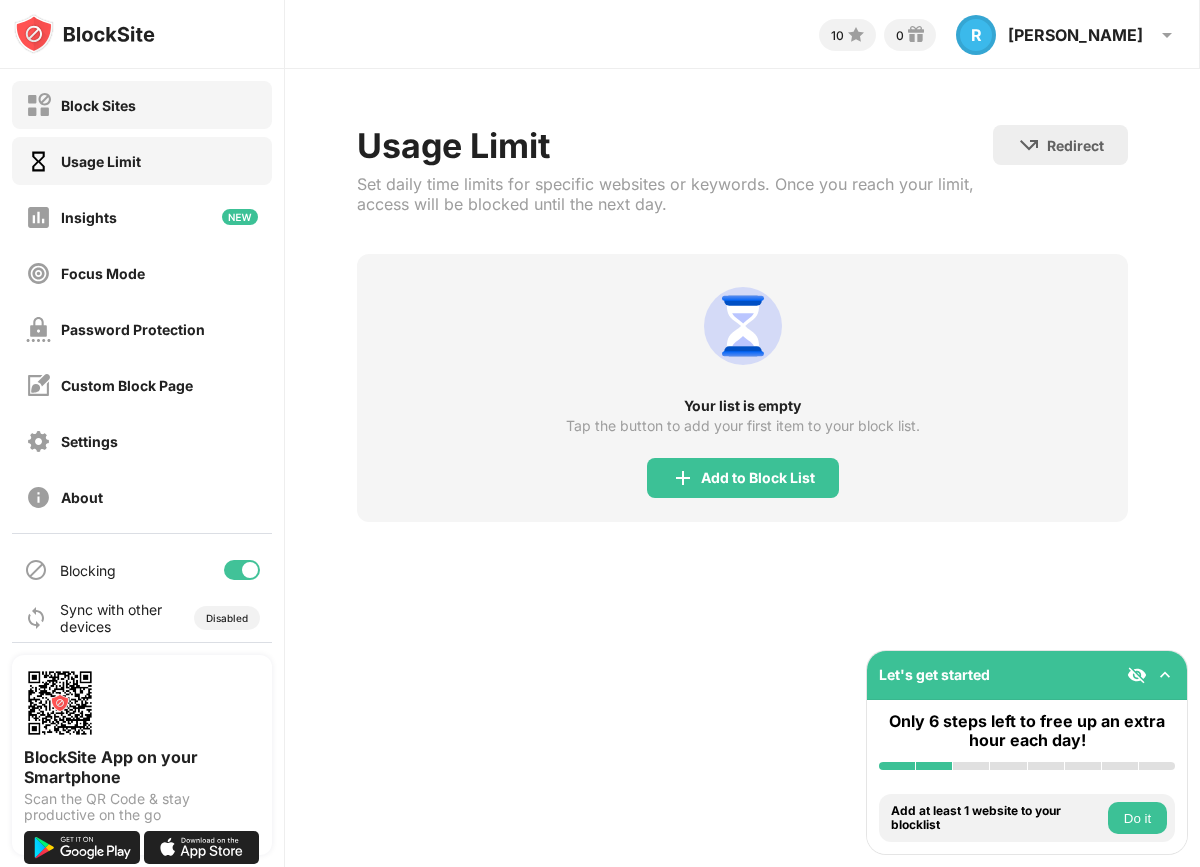 click on "Block Sites" at bounding box center (142, 105) 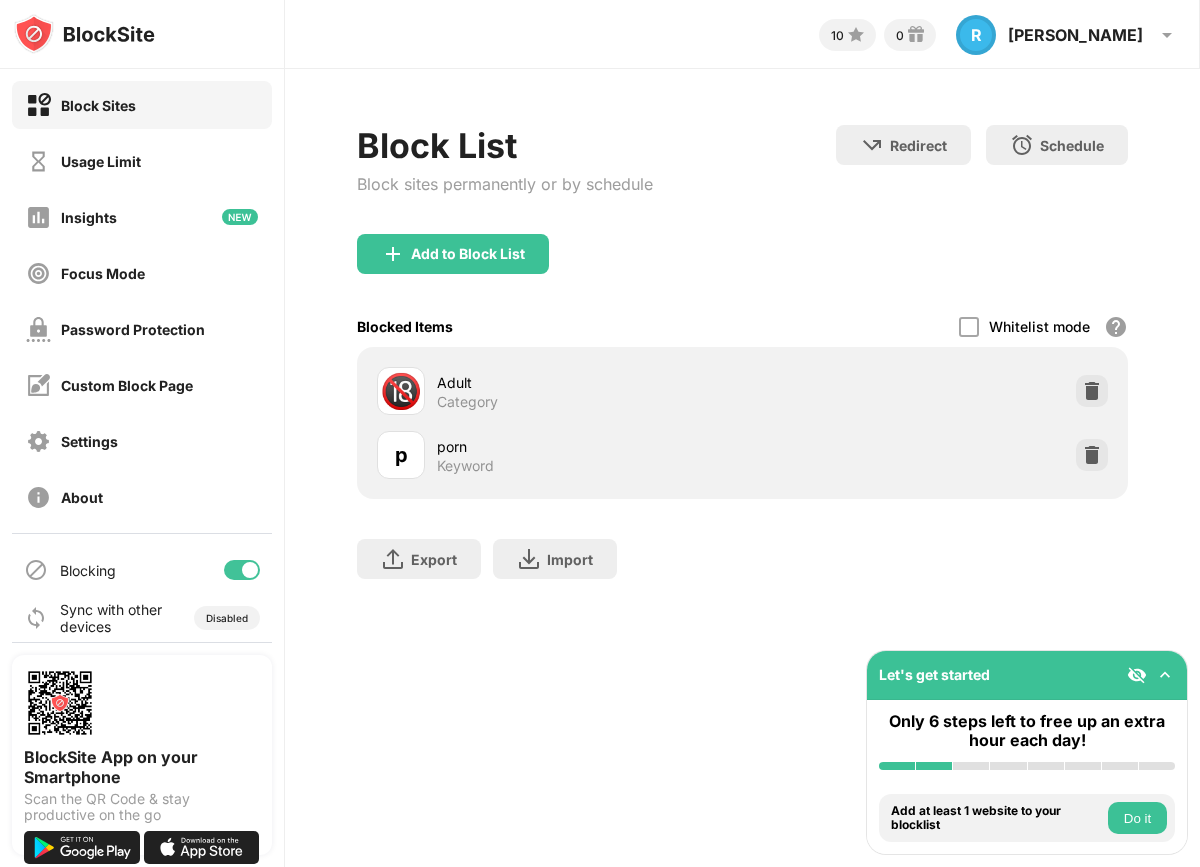 click on "Usage Limit" at bounding box center [101, 161] 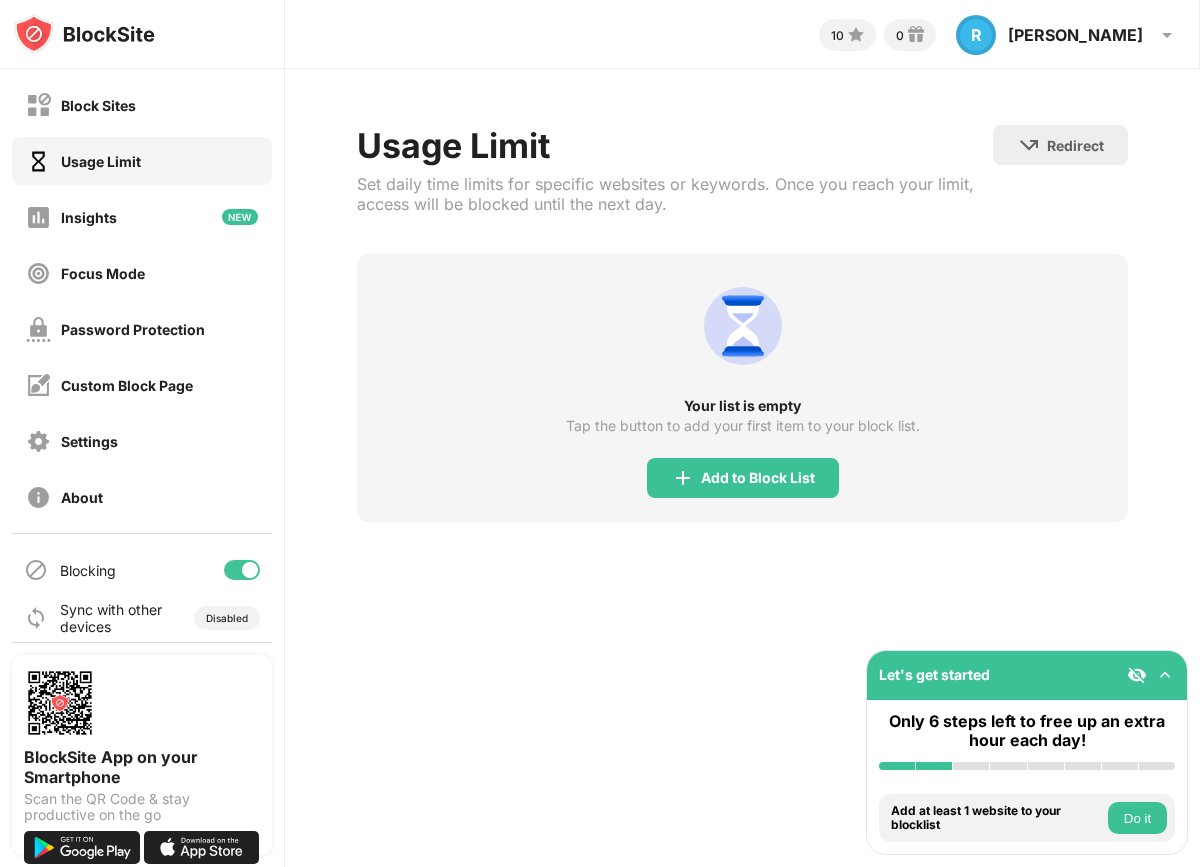 click on "Usage Limit" at bounding box center [101, 161] 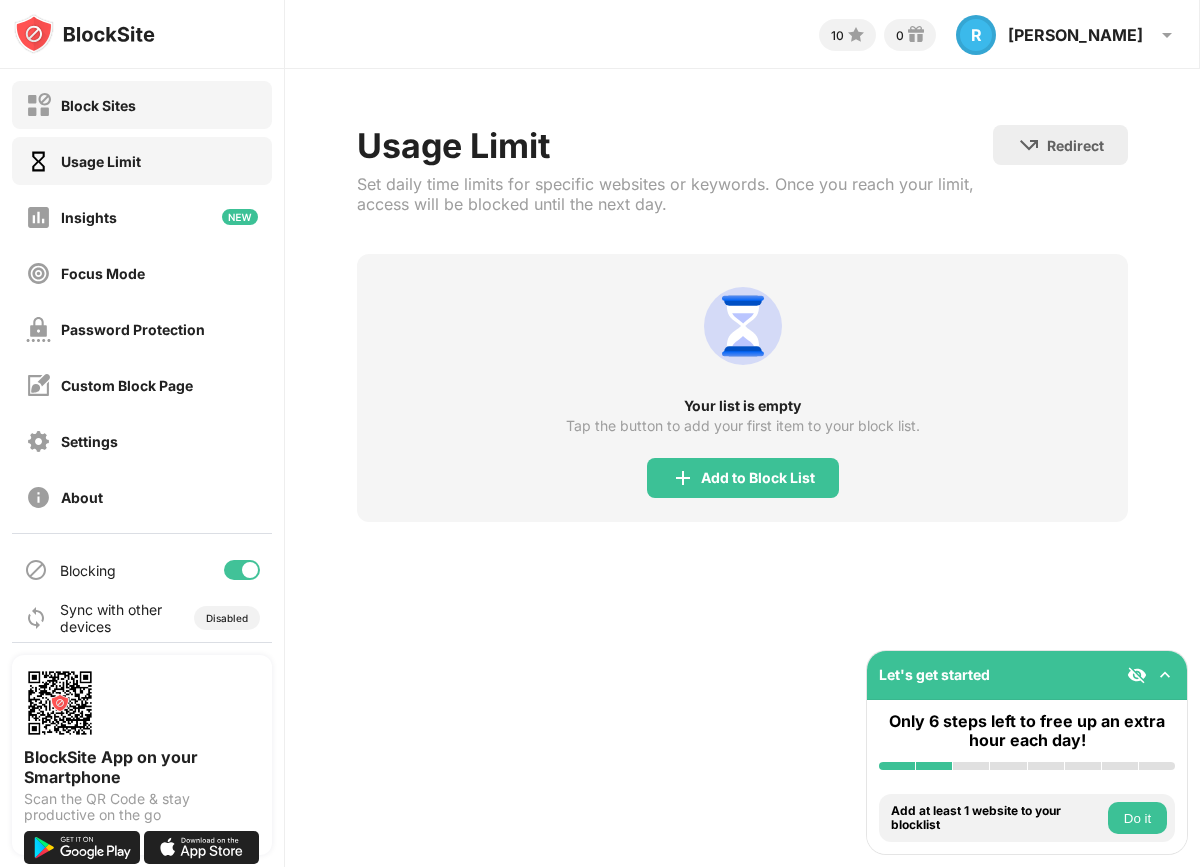 click on "Block Sites" at bounding box center [98, 105] 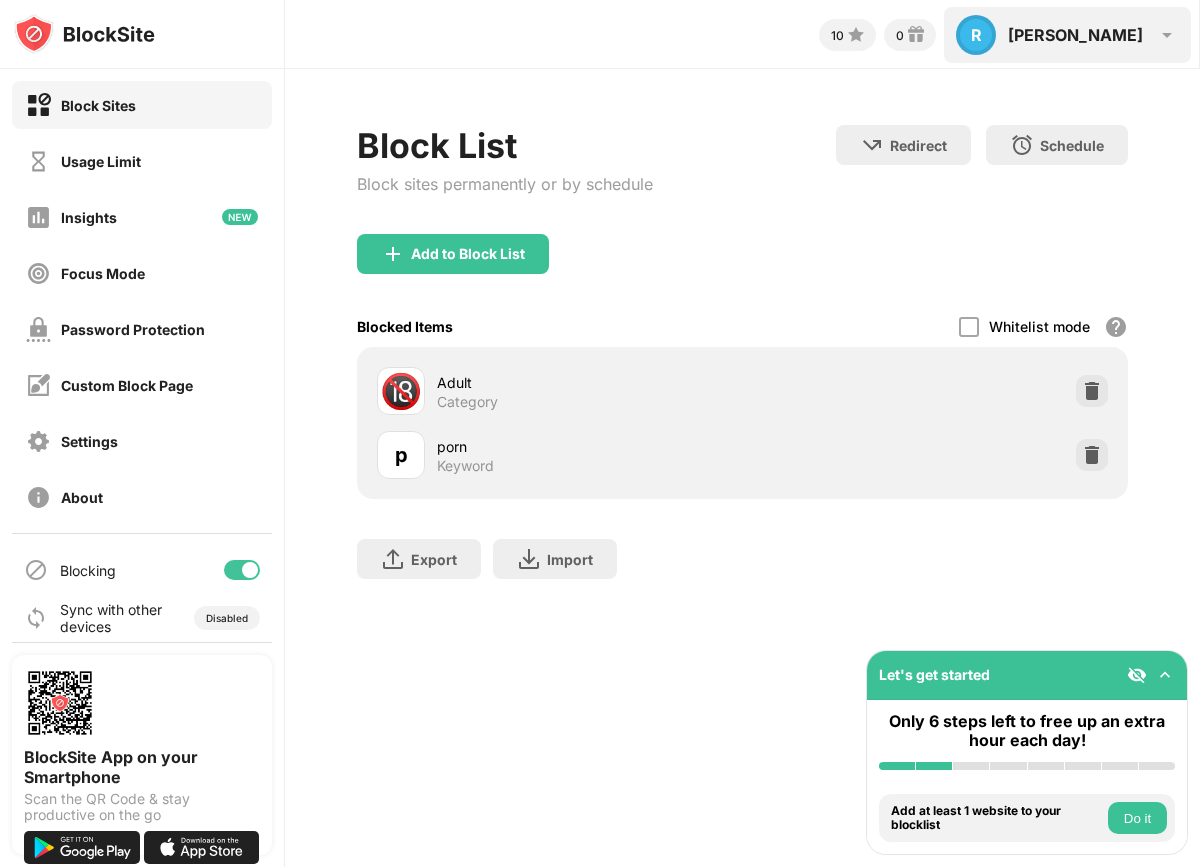click on "R rex R rex View Account Insights Rewards Settings Support Log Out" at bounding box center (1067, 35) 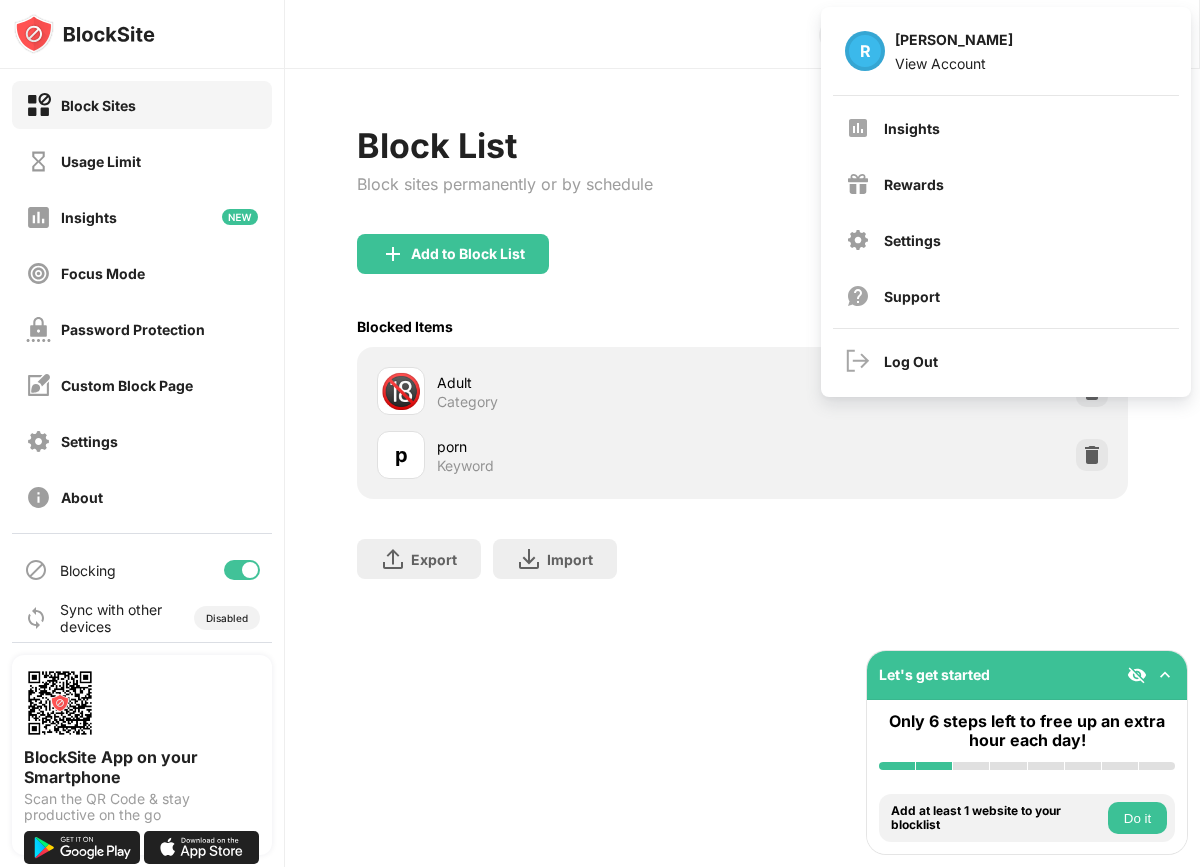 click on "Block List Block sites permanently or by schedule Redirect Choose a site to be redirected to when blocking is active Schedule Select which days and timeframes the block list will be active" at bounding box center (742, 179) 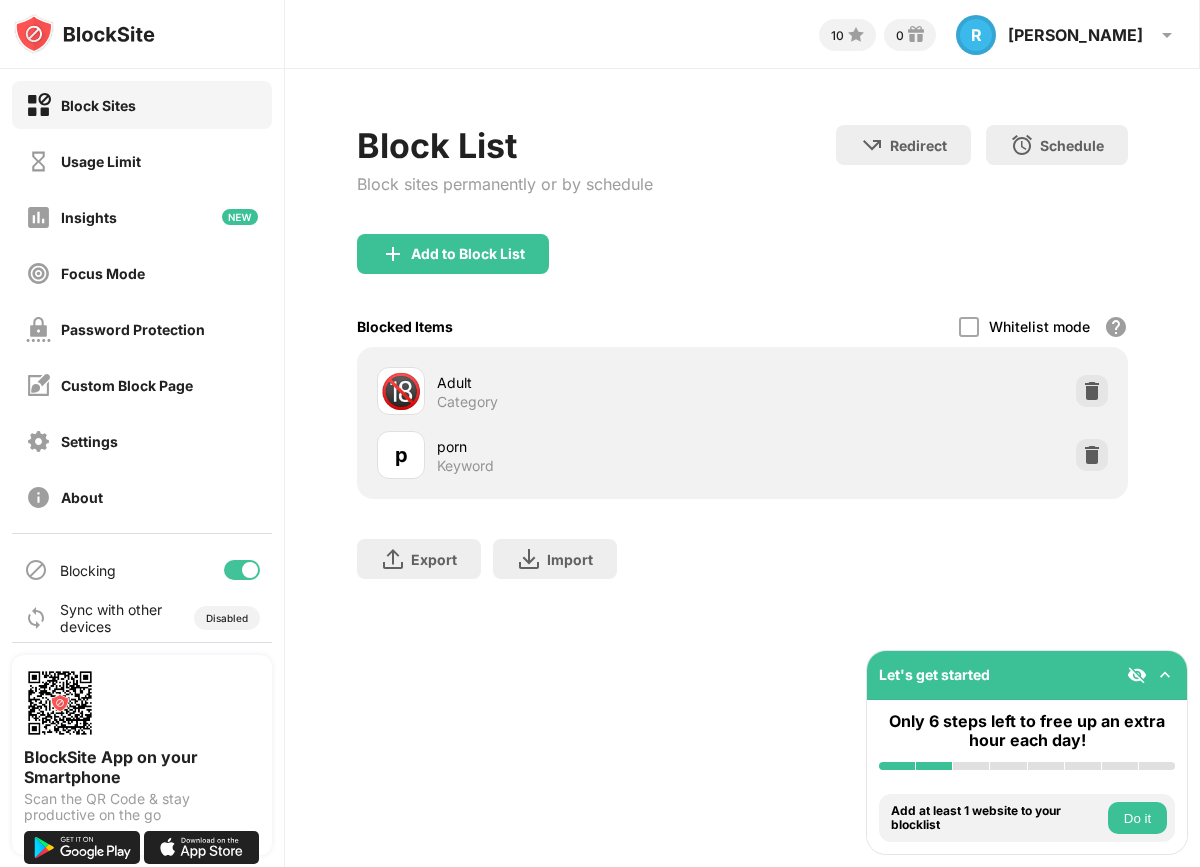 drag, startPoint x: 709, startPoint y: 261, endPoint x: 696, endPoint y: 646, distance: 385.21942 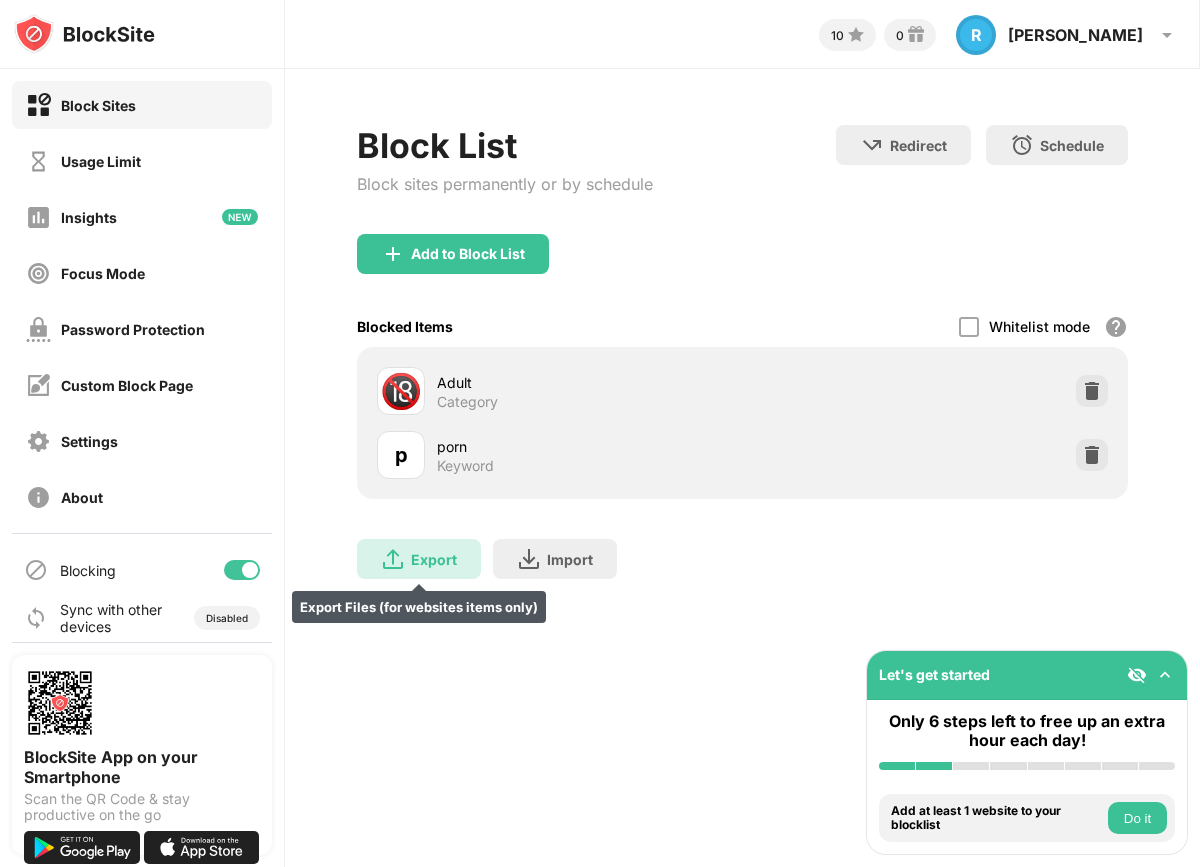 click on "Export" at bounding box center [434, 559] 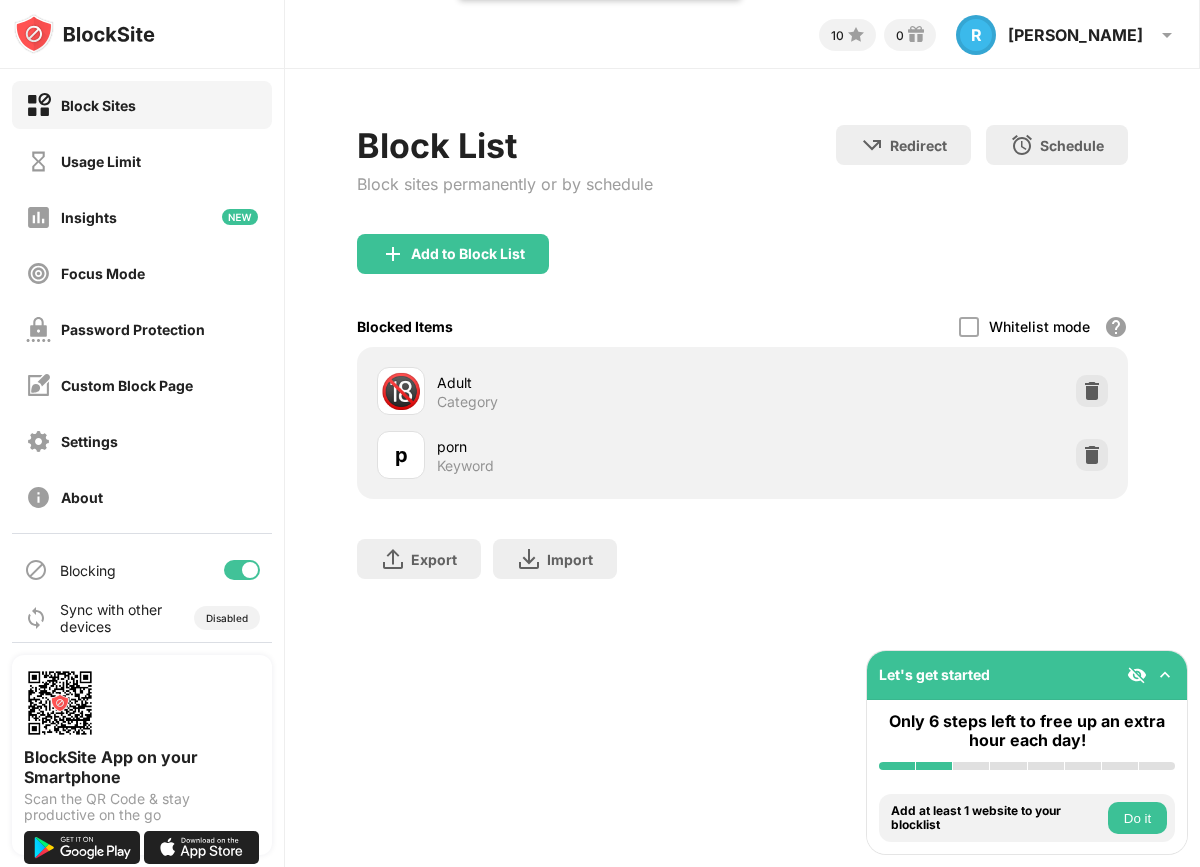 click on "🔞 Adult Category" at bounding box center [560, 391] 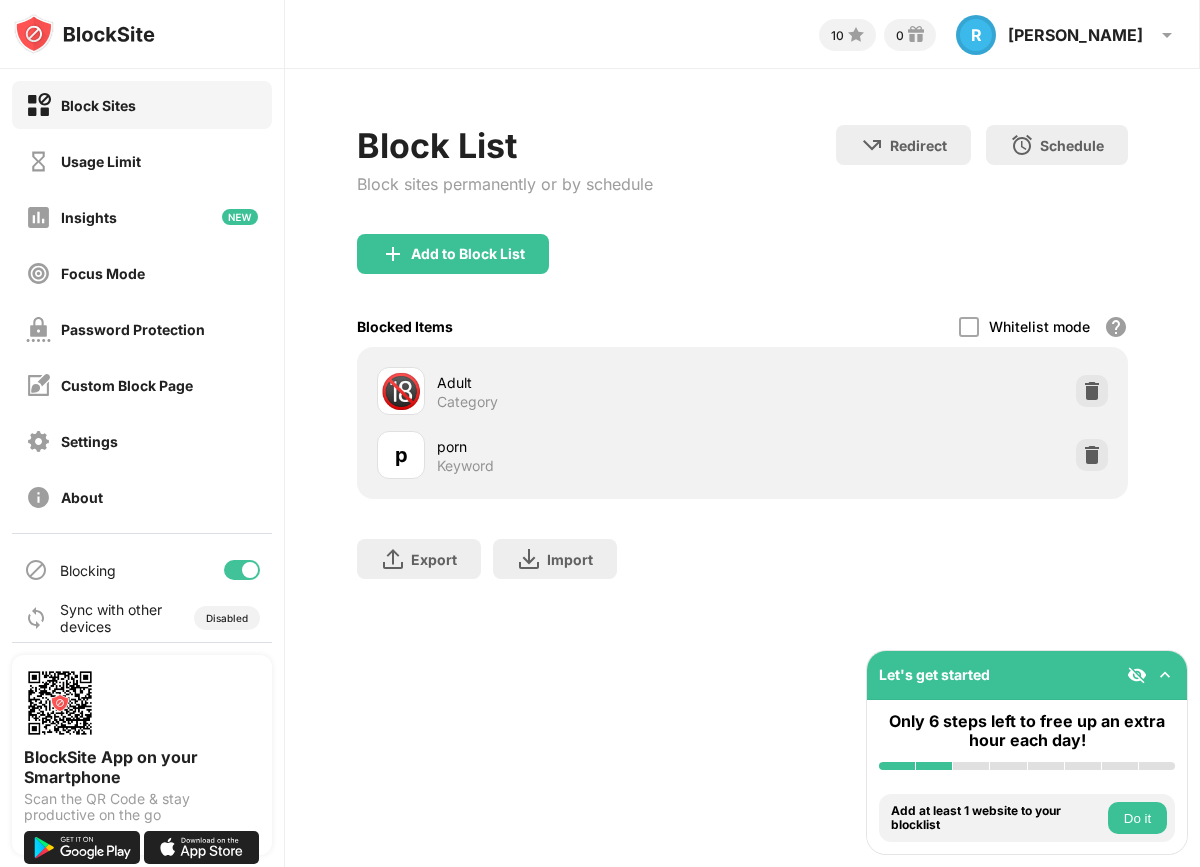 click on "p" at bounding box center [401, 455] 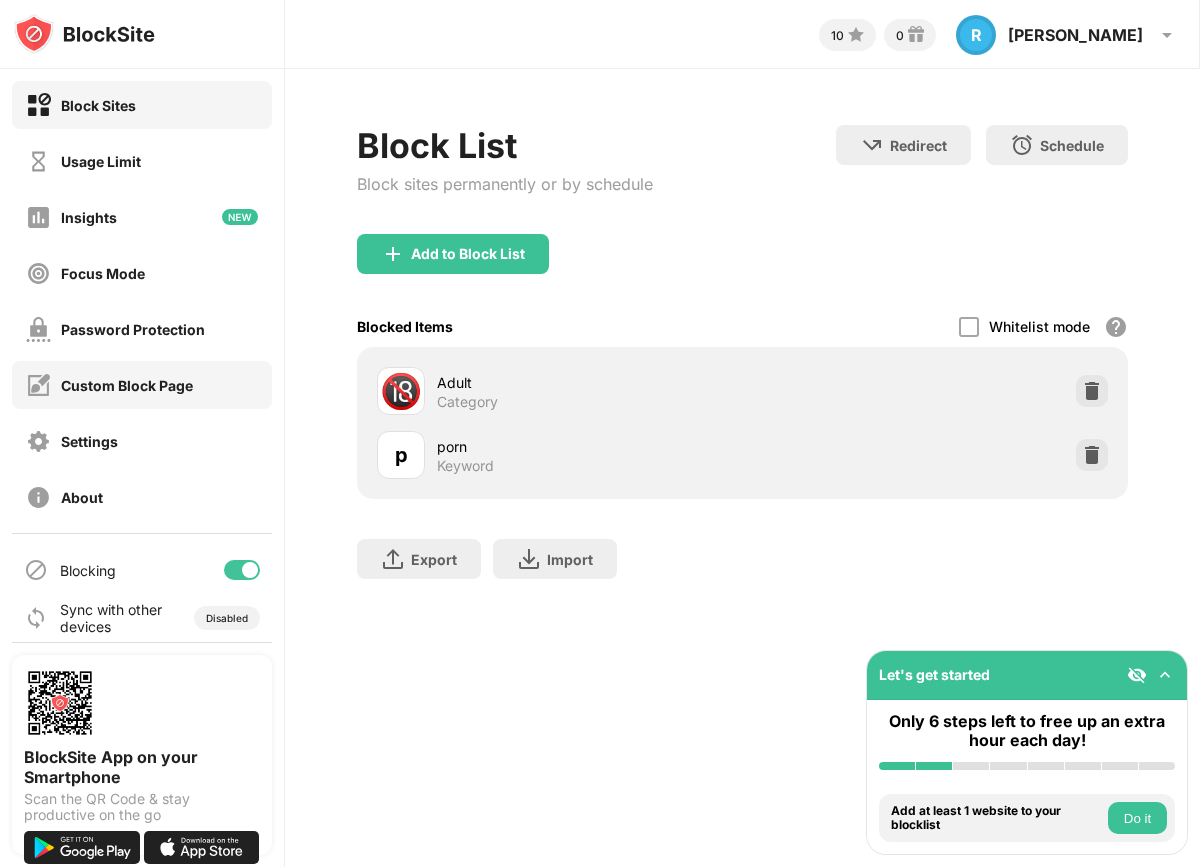 click on "Custom Block Page" at bounding box center (127, 385) 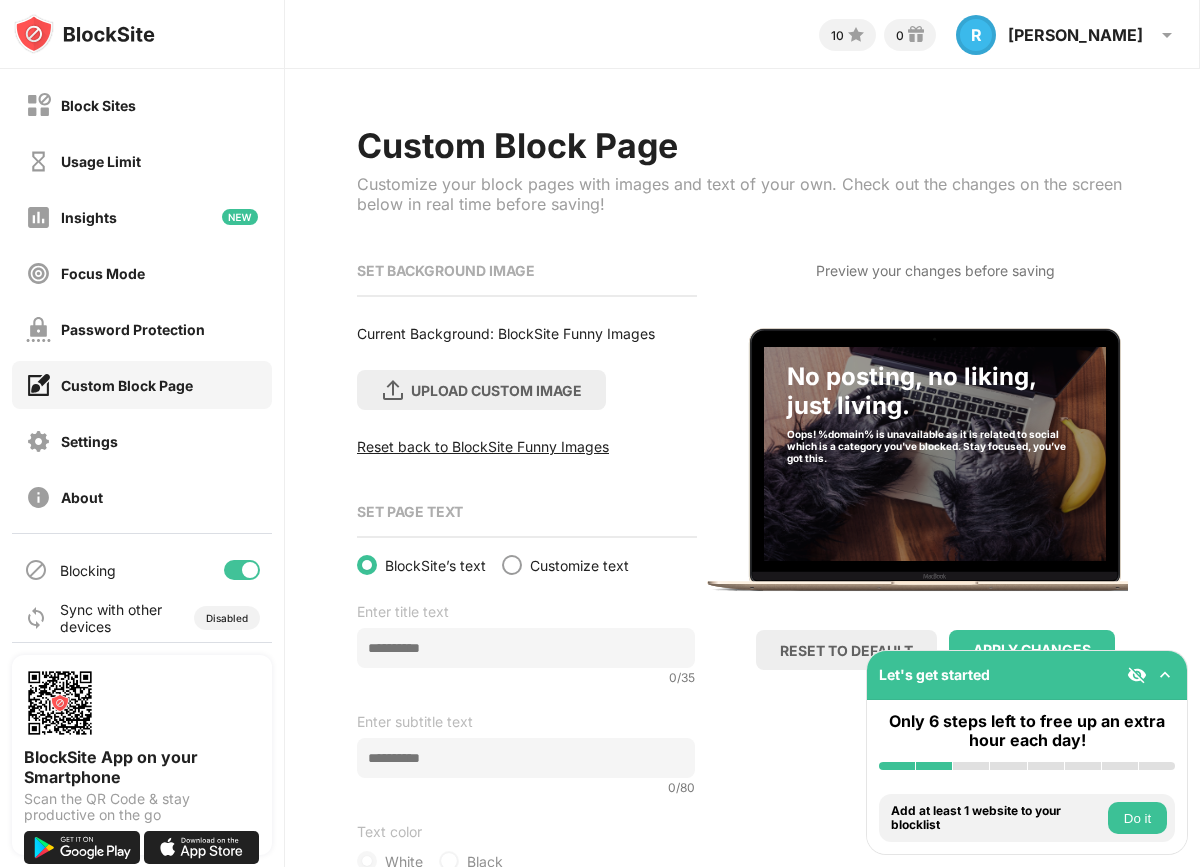 click on "Password Protection" at bounding box center [115, 329] 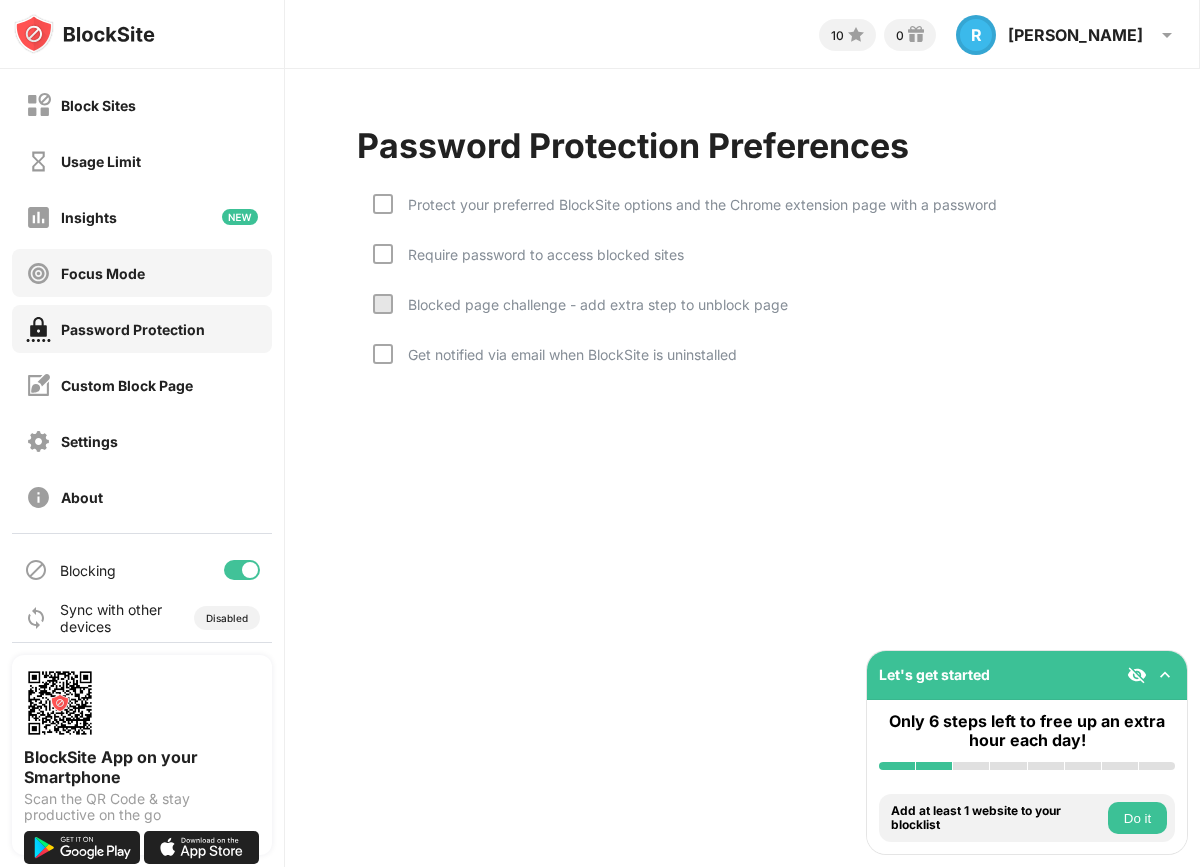 click on "Focus Mode" at bounding box center (103, 273) 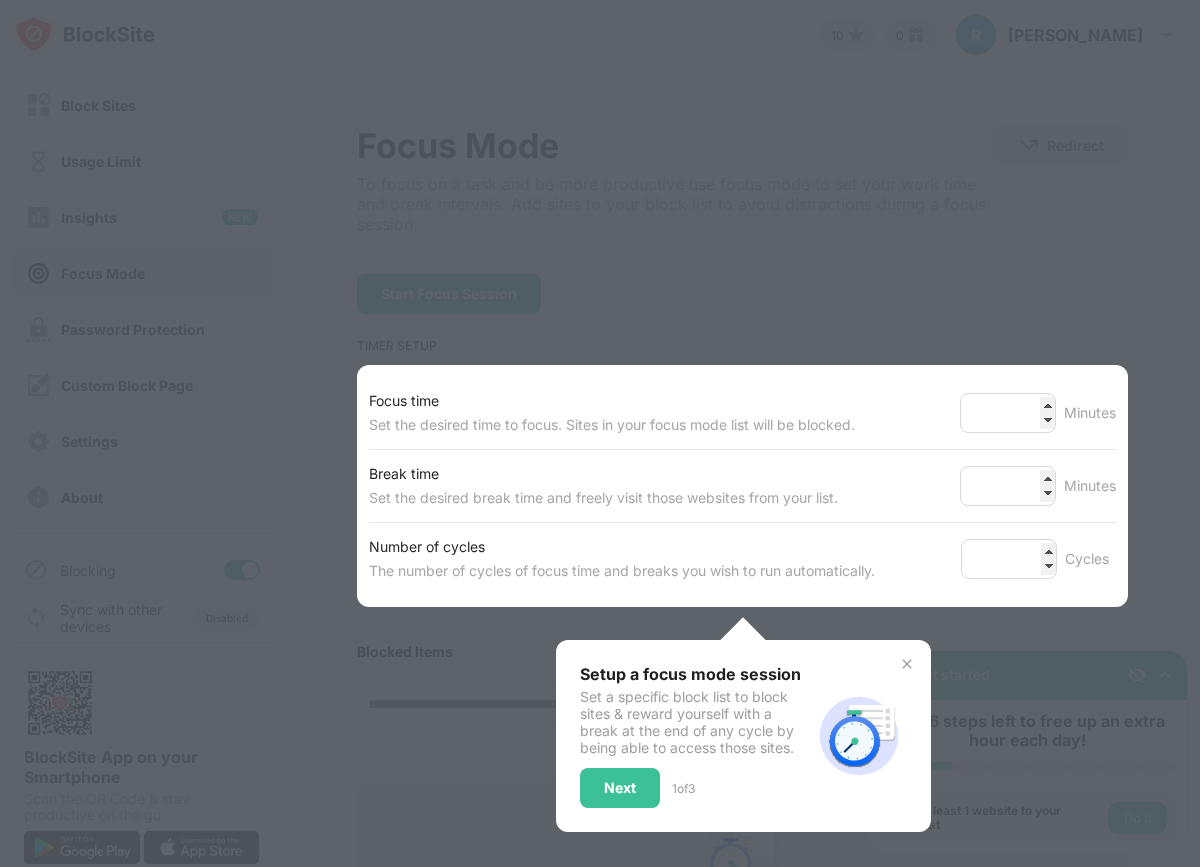 click at bounding box center [600, 433] 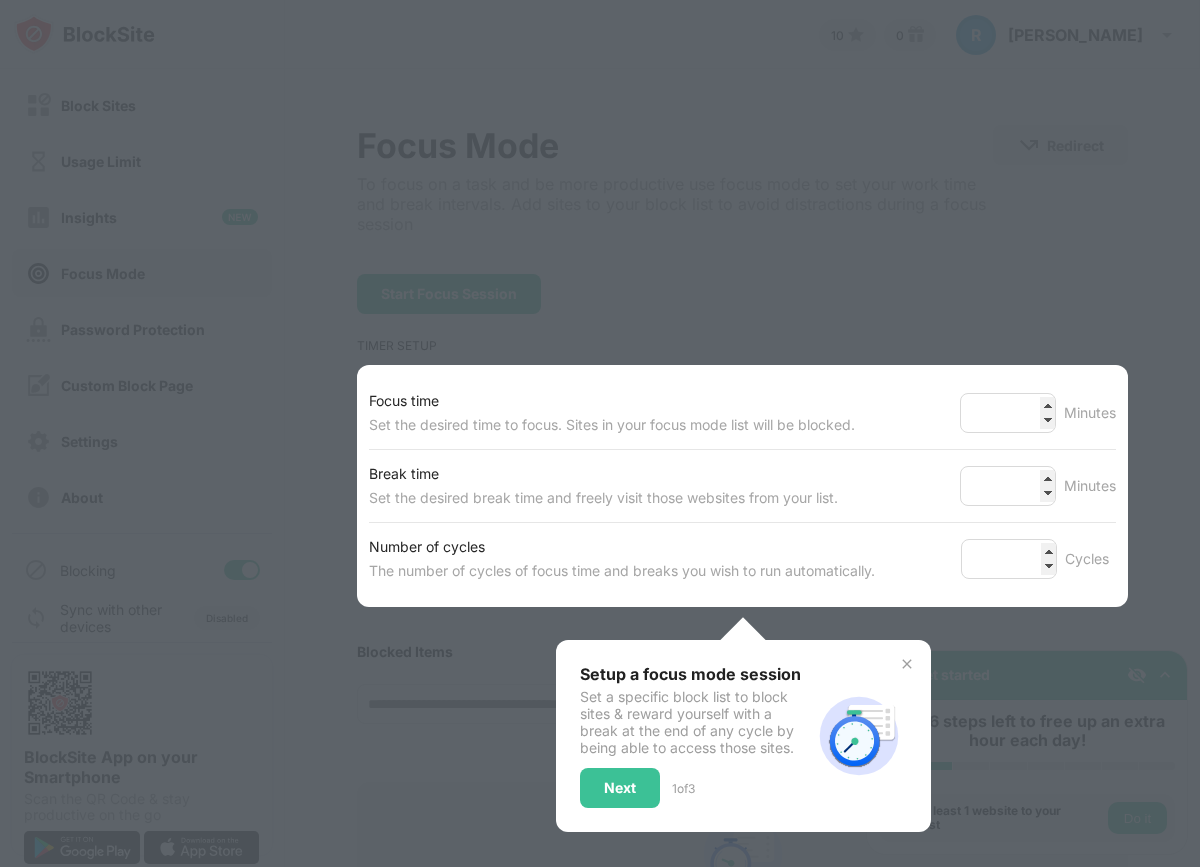 click at bounding box center (907, 664) 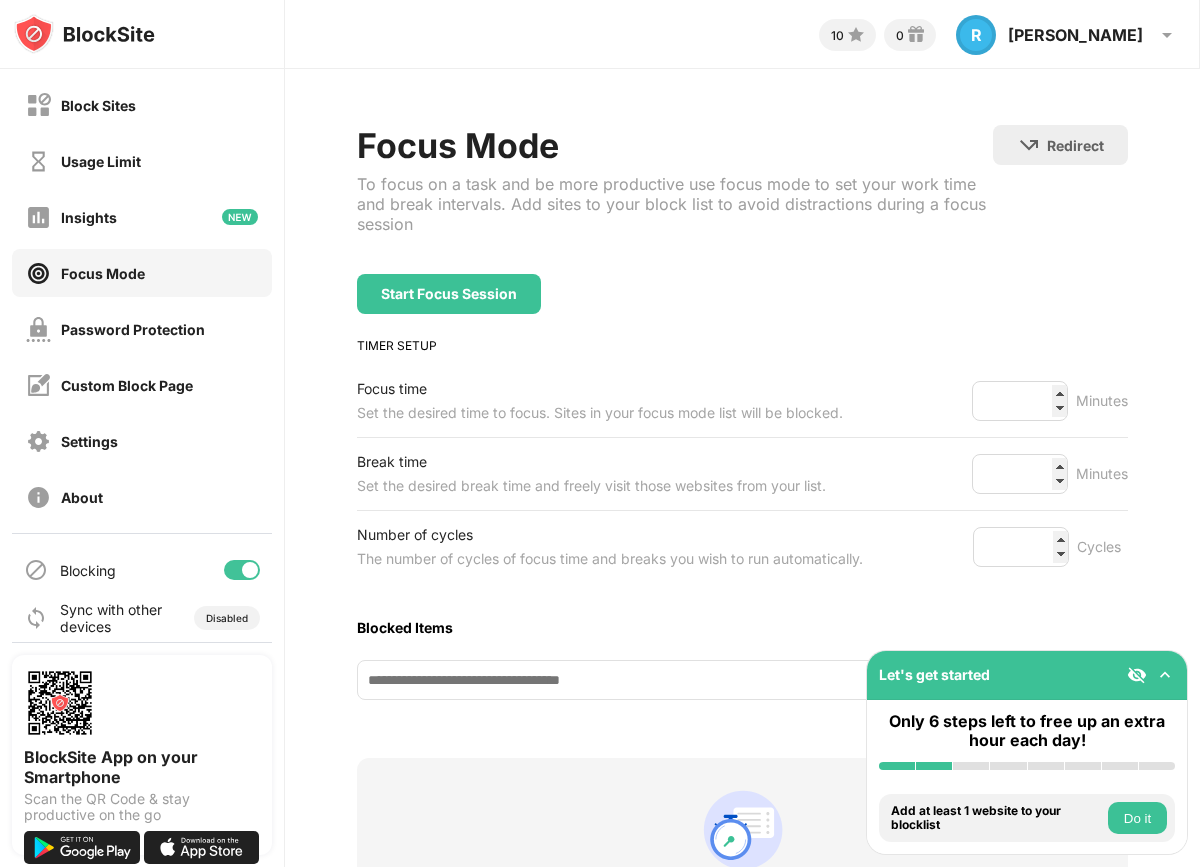 click on "Blocking" at bounding box center (70, 570) 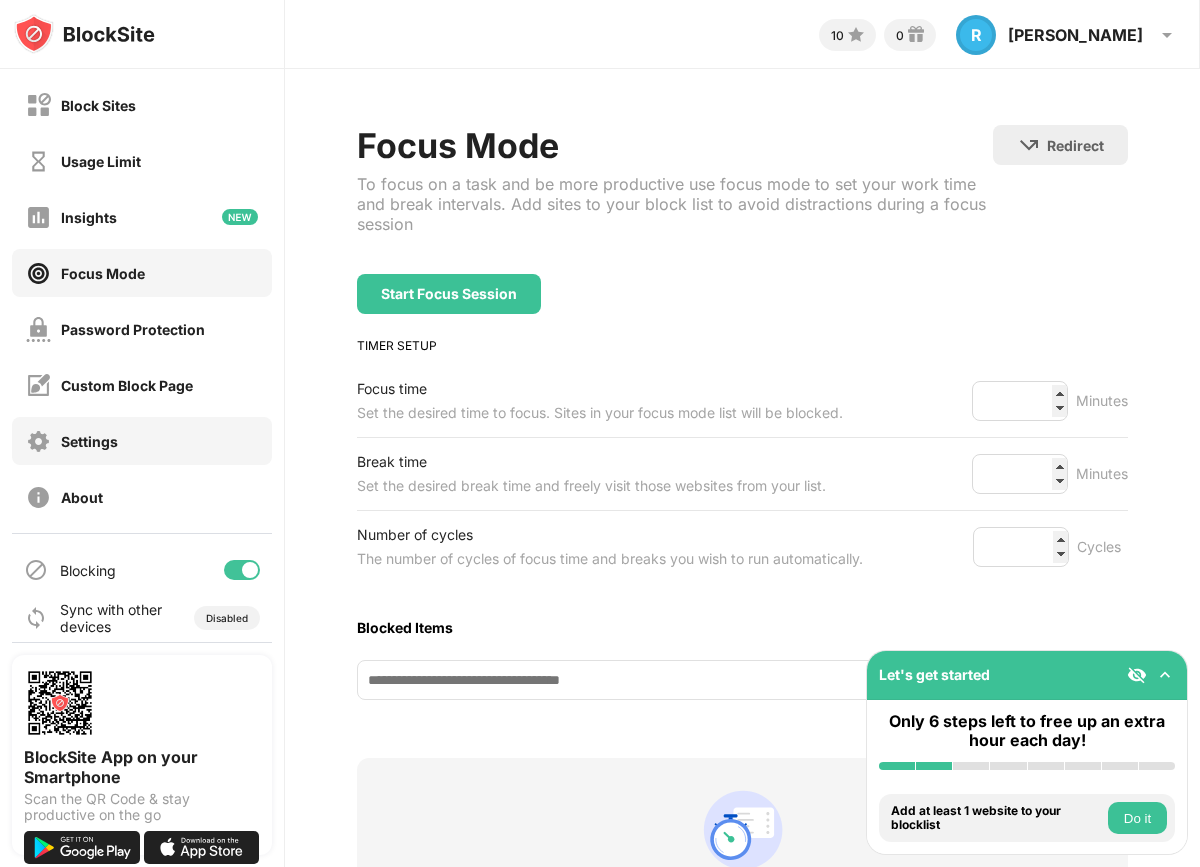 click on "Settings" at bounding box center (142, 441) 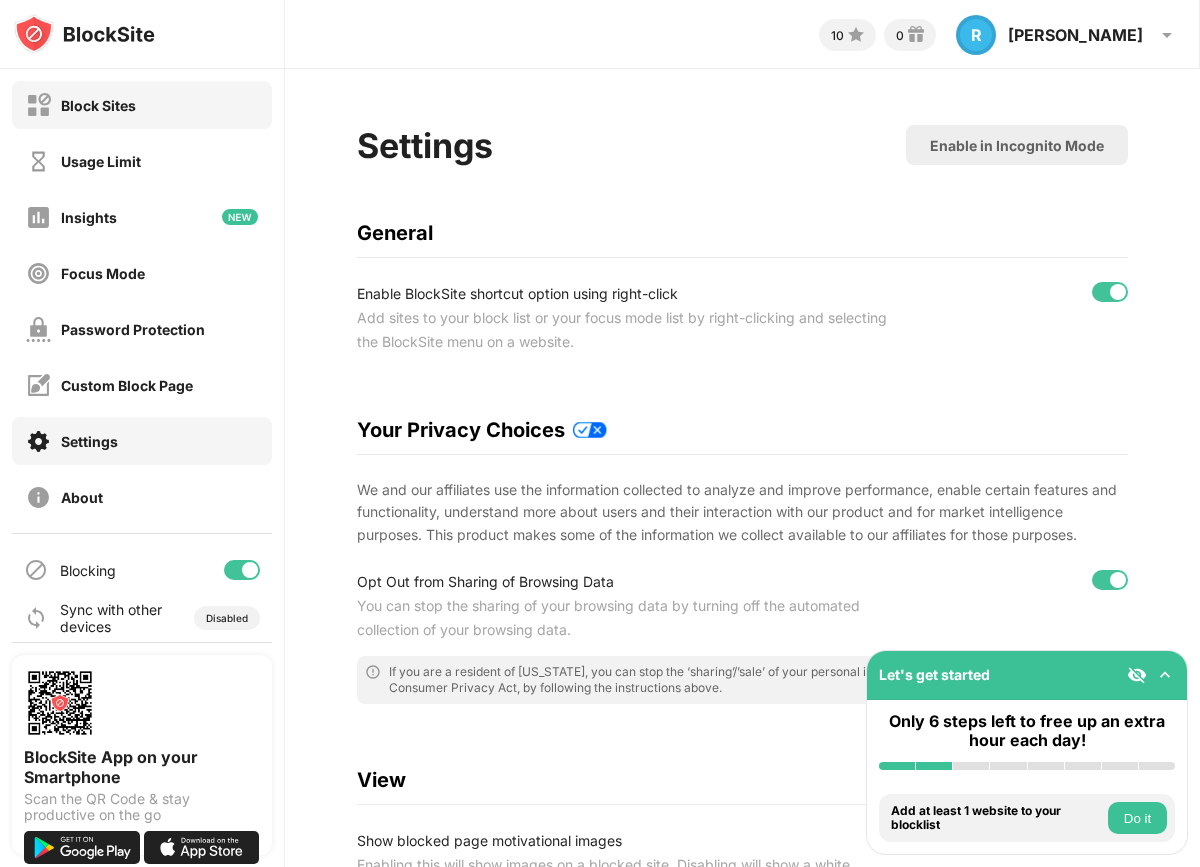 click on "Block Sites" at bounding box center (142, 105) 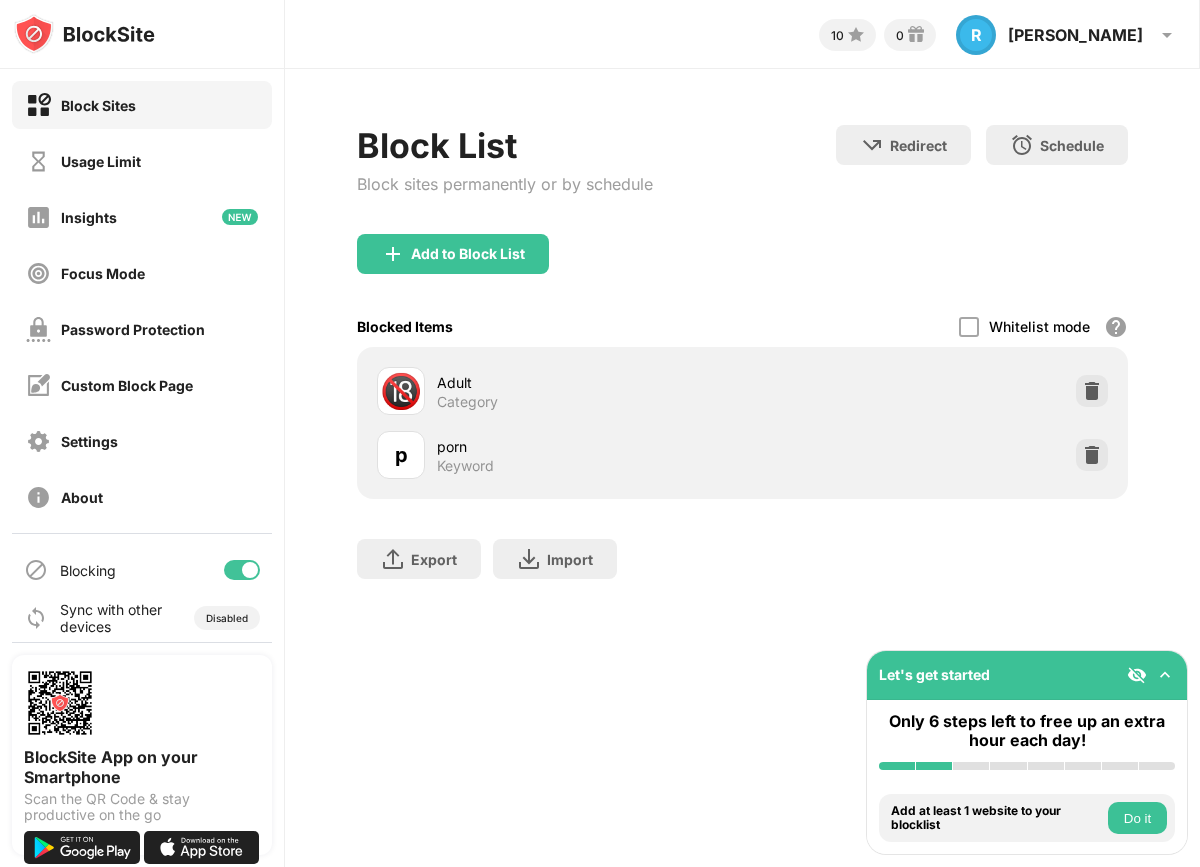 click at bounding box center [1137, 675] 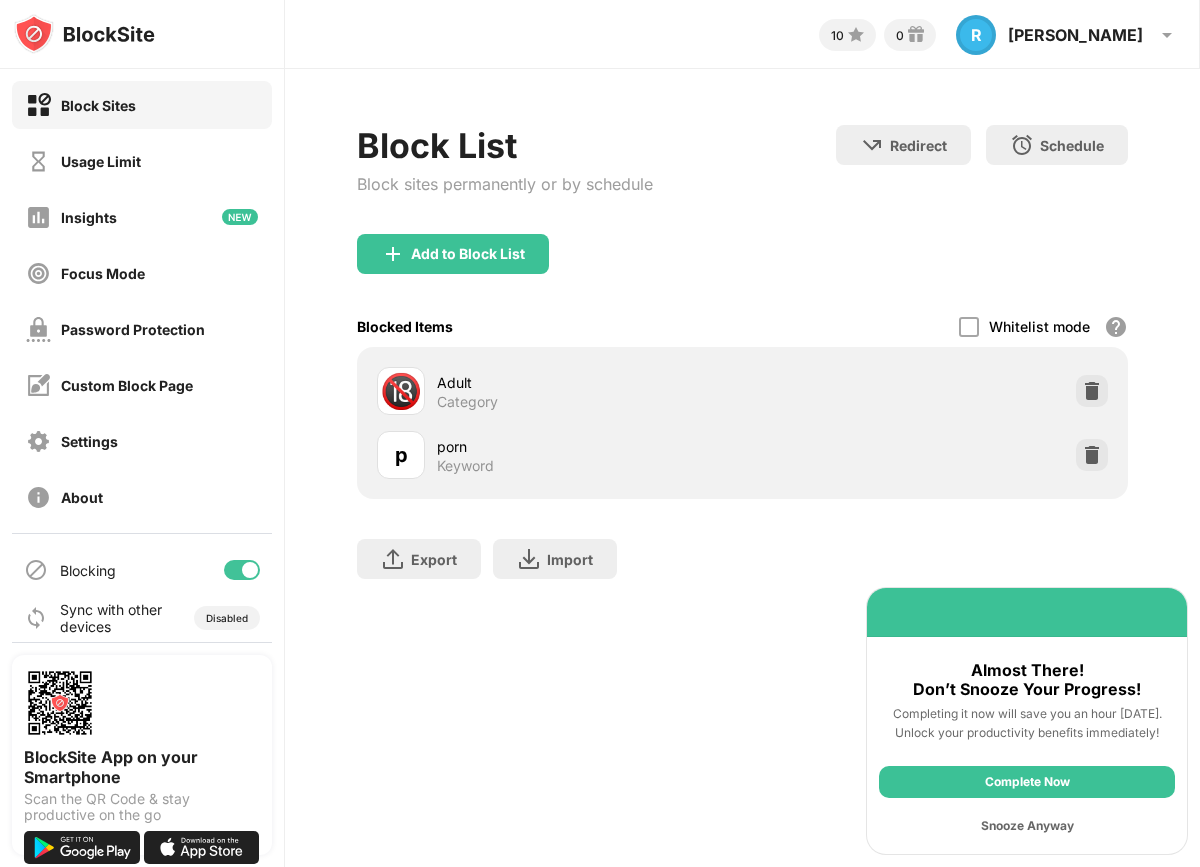 click on "Snooze Anyway" at bounding box center [1027, 826] 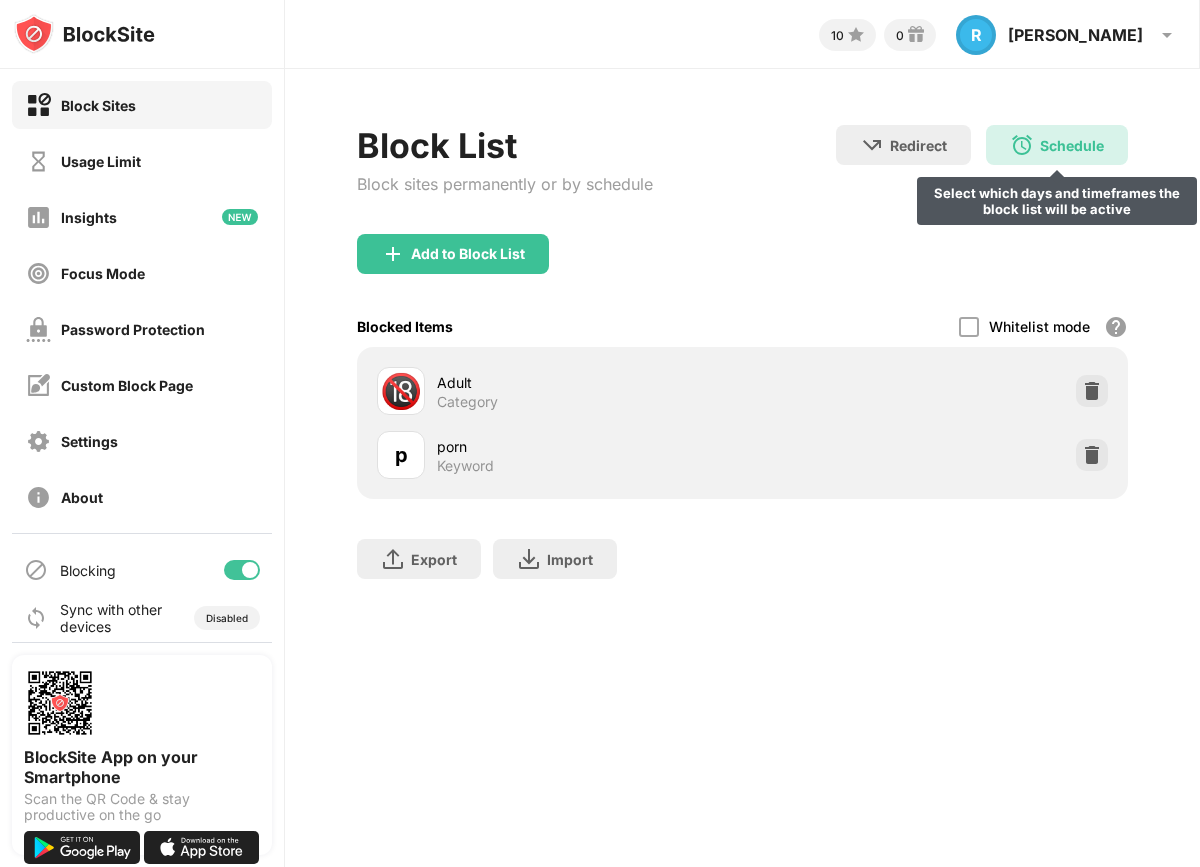 click on "Schedule Select which days and timeframes the block list will be active" at bounding box center (1057, 145) 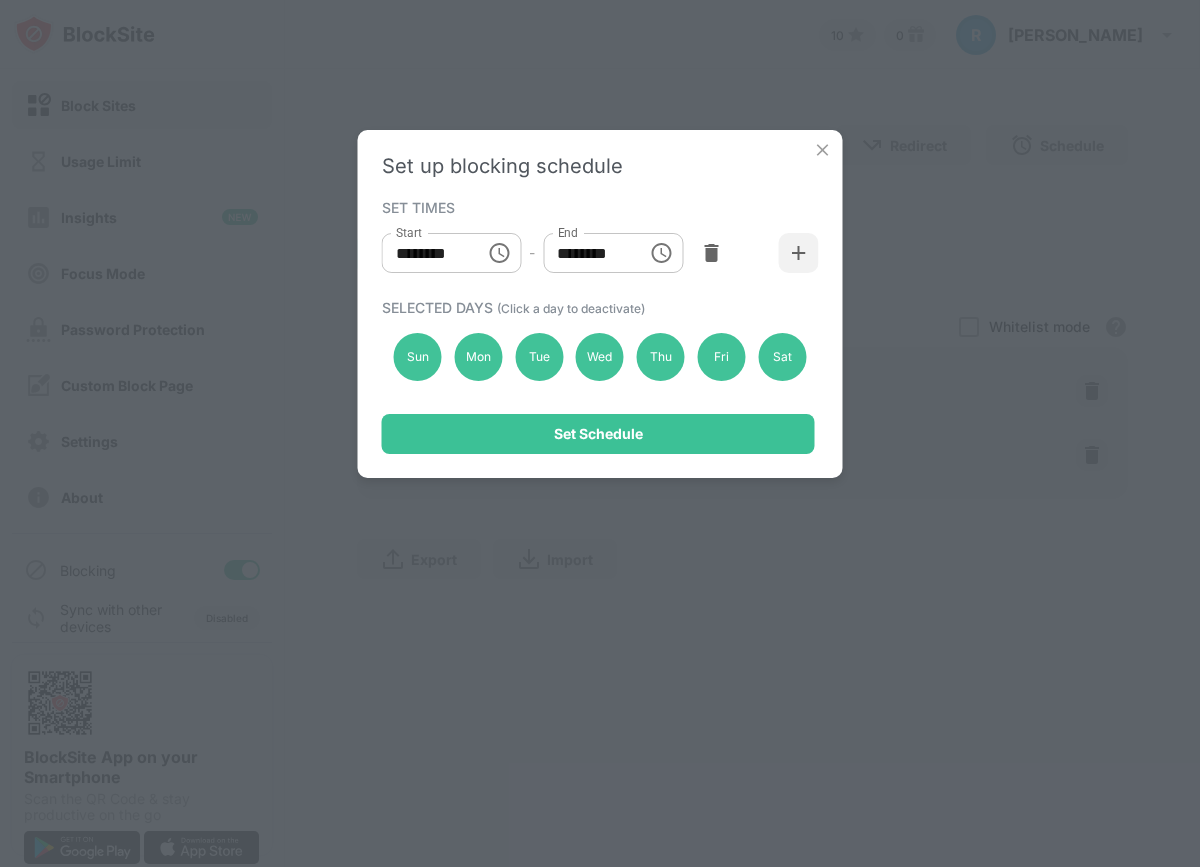 click 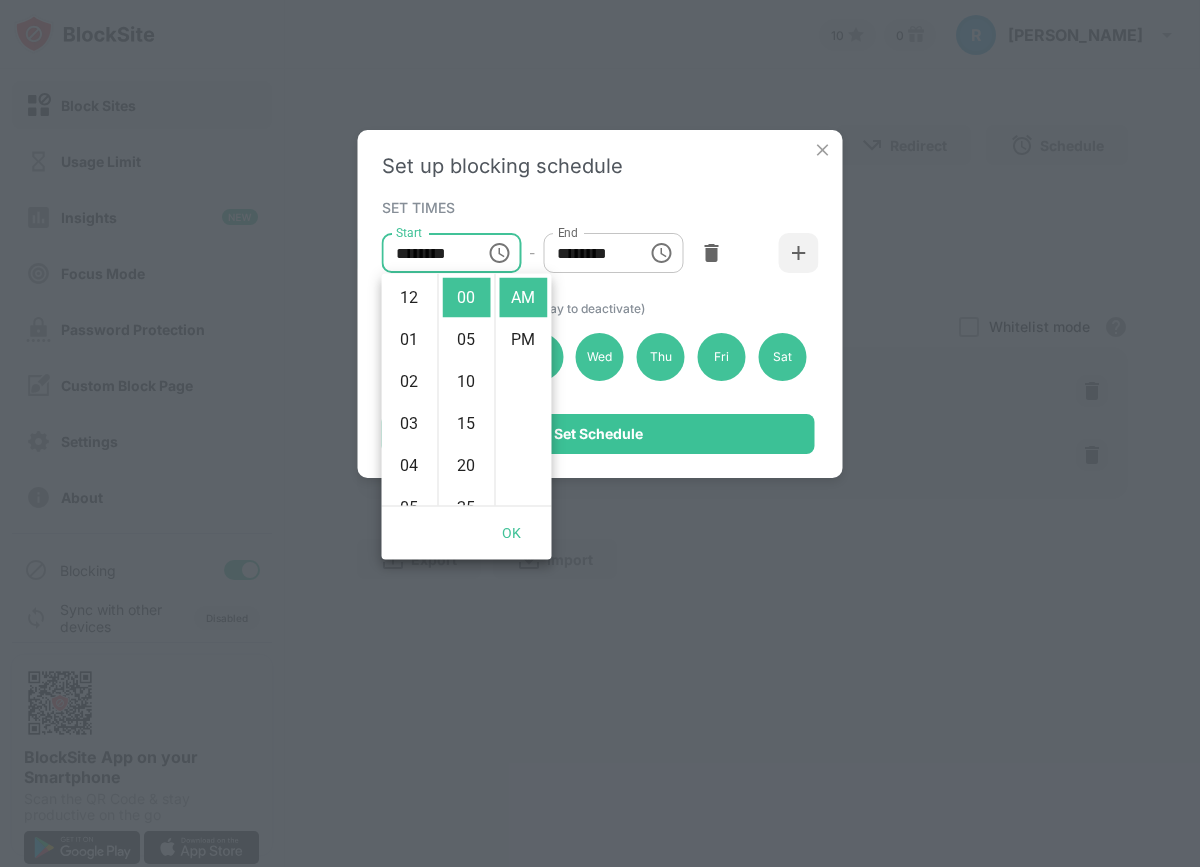 scroll, scrollTop: 420, scrollLeft: 0, axis: vertical 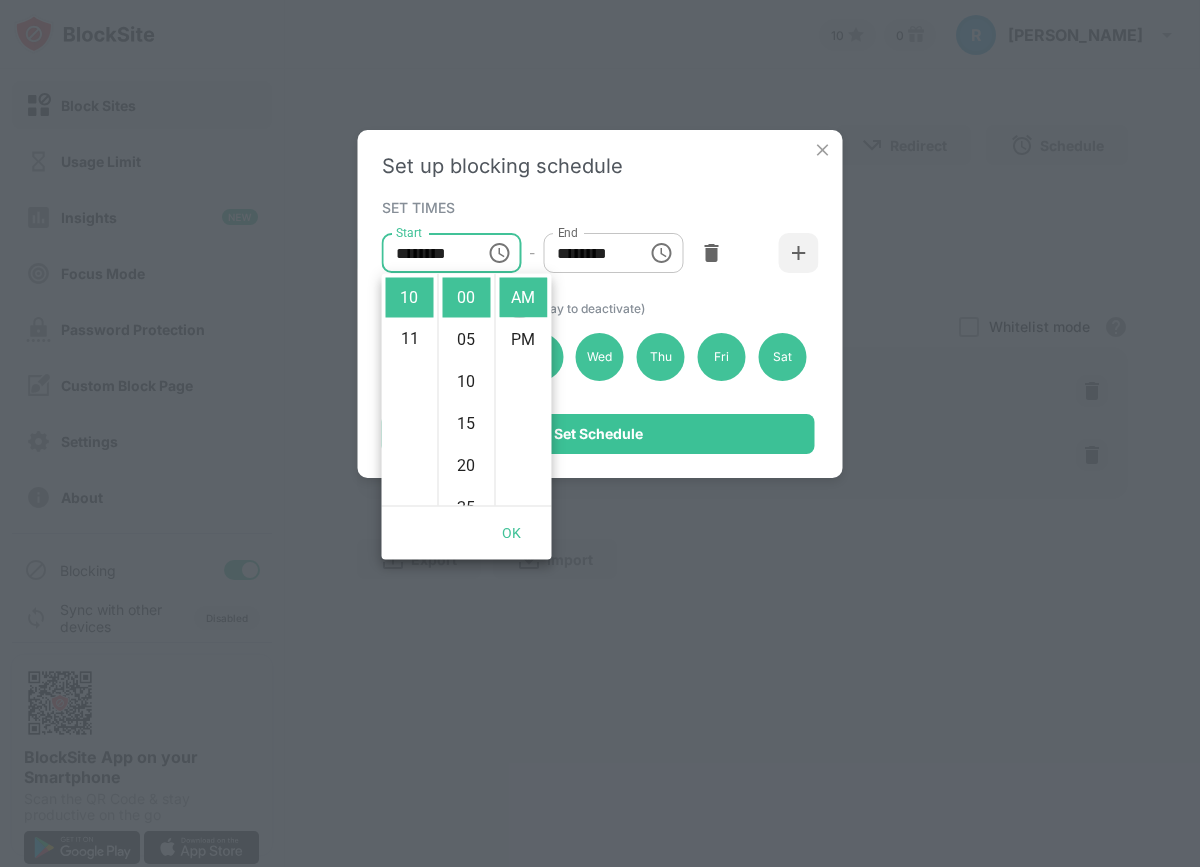 click 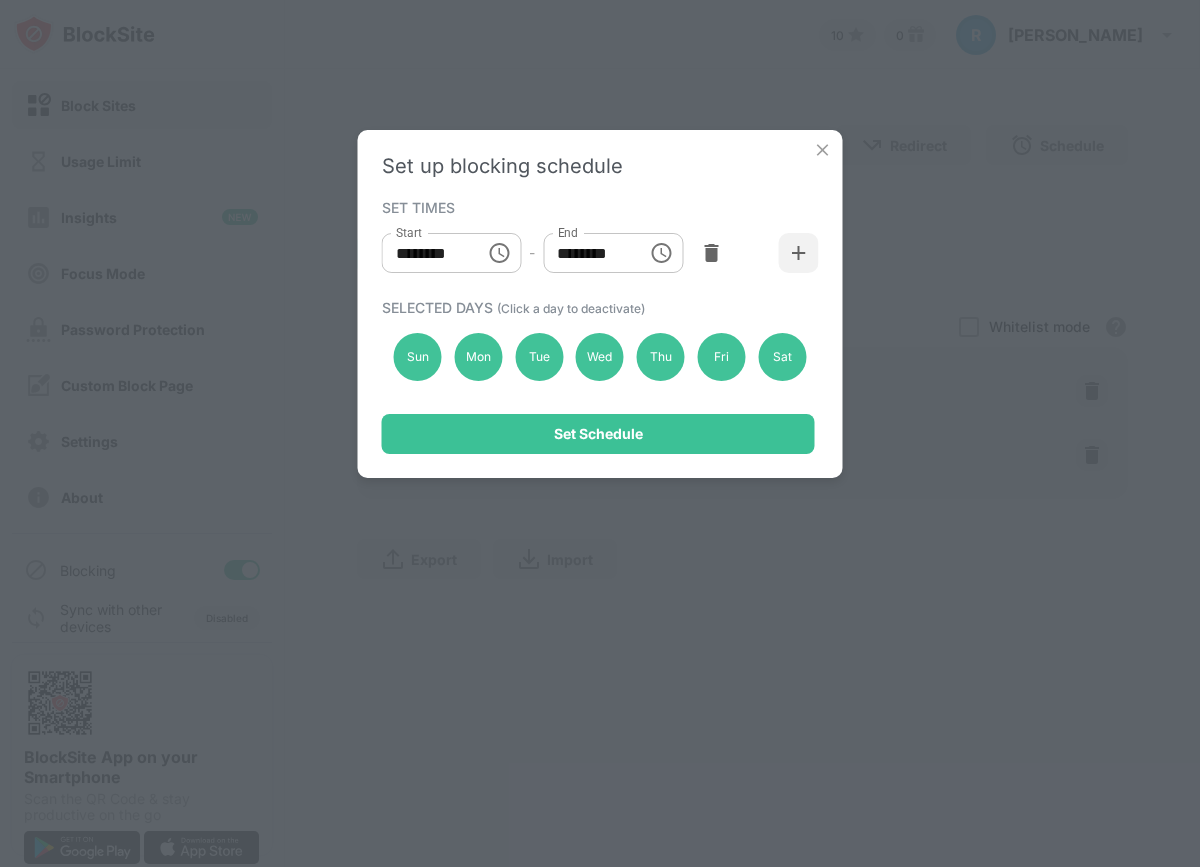 click at bounding box center (823, 150) 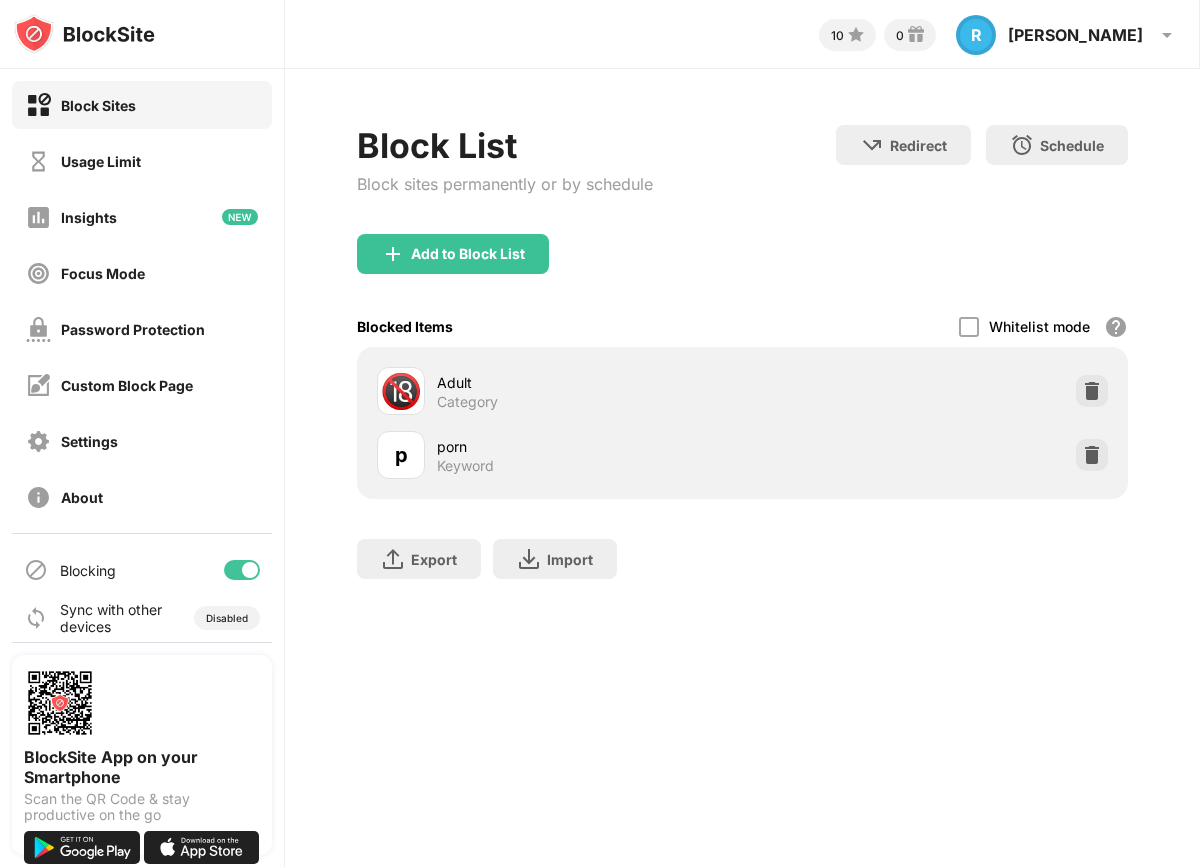 click on "Adult" at bounding box center (590, 382) 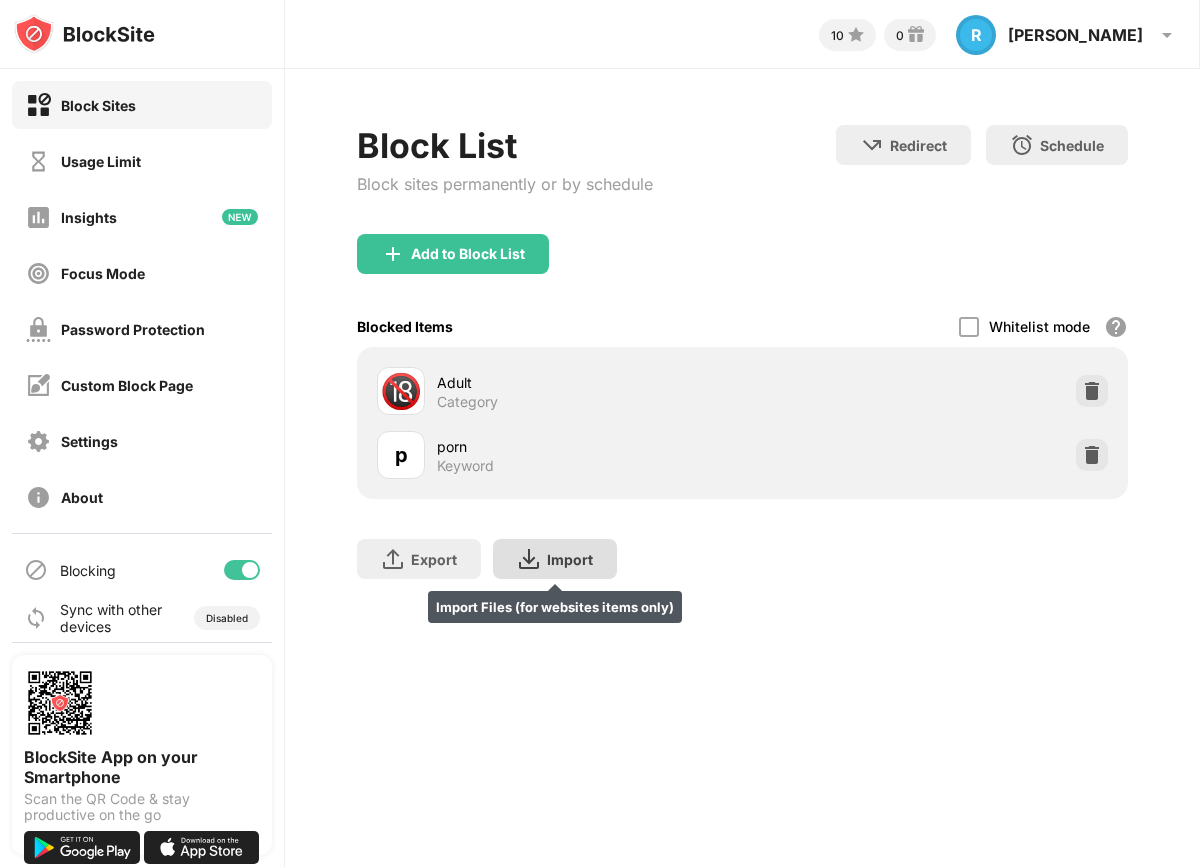 click on "Import" at bounding box center [570, 559] 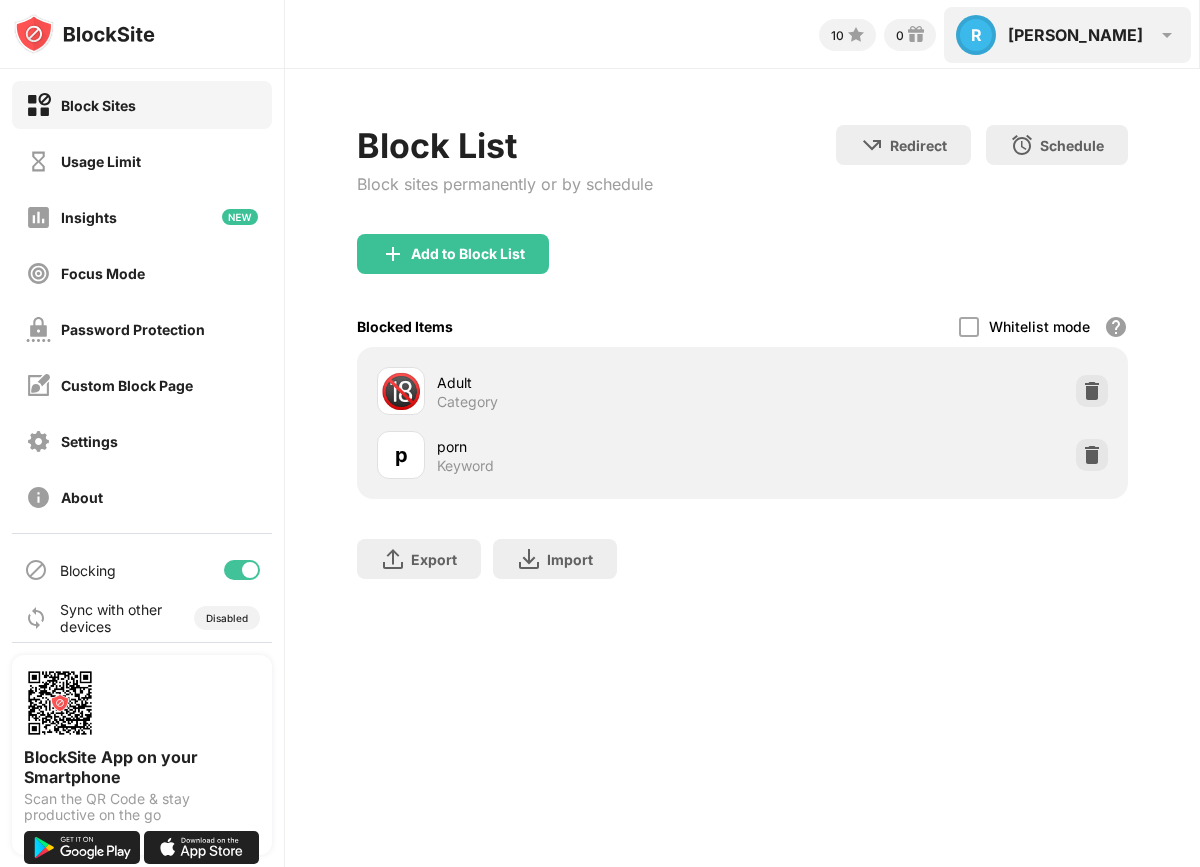 click on "rex" at bounding box center [1075, 35] 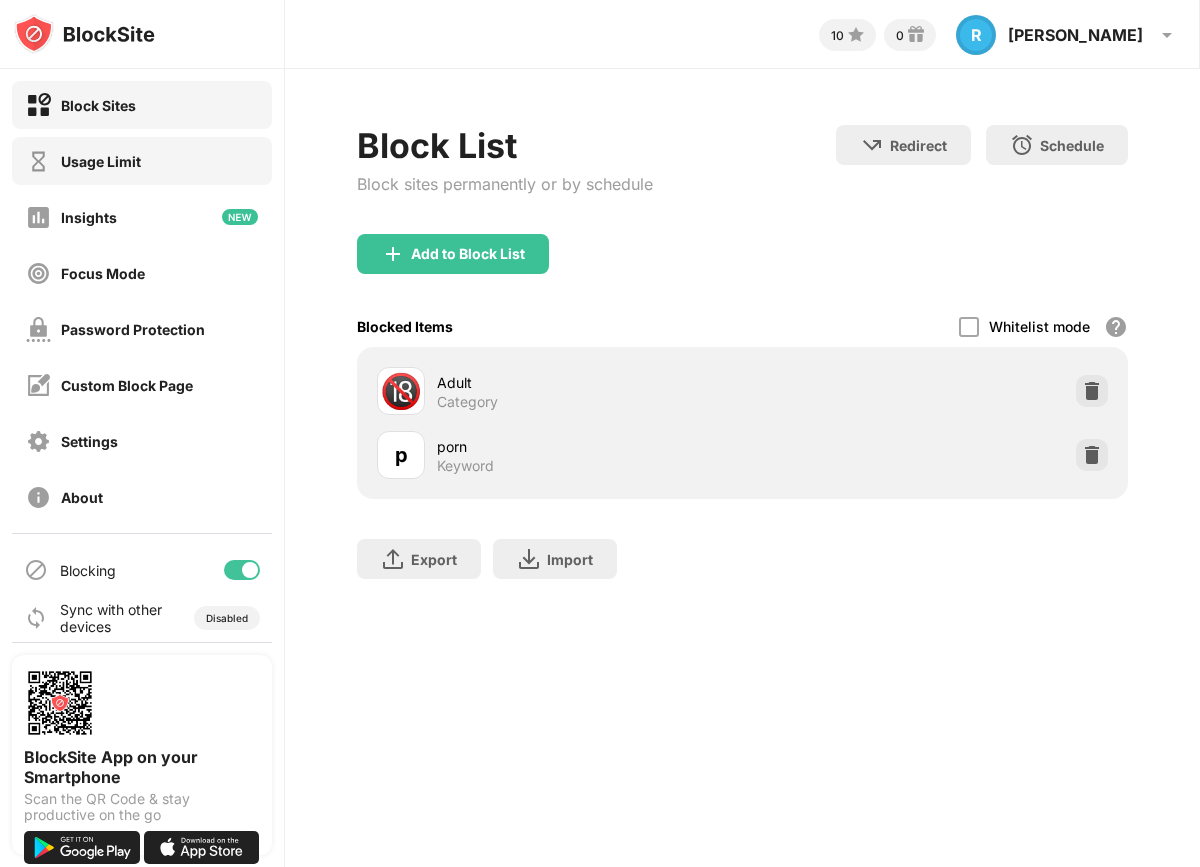 click on "Usage Limit" at bounding box center [142, 161] 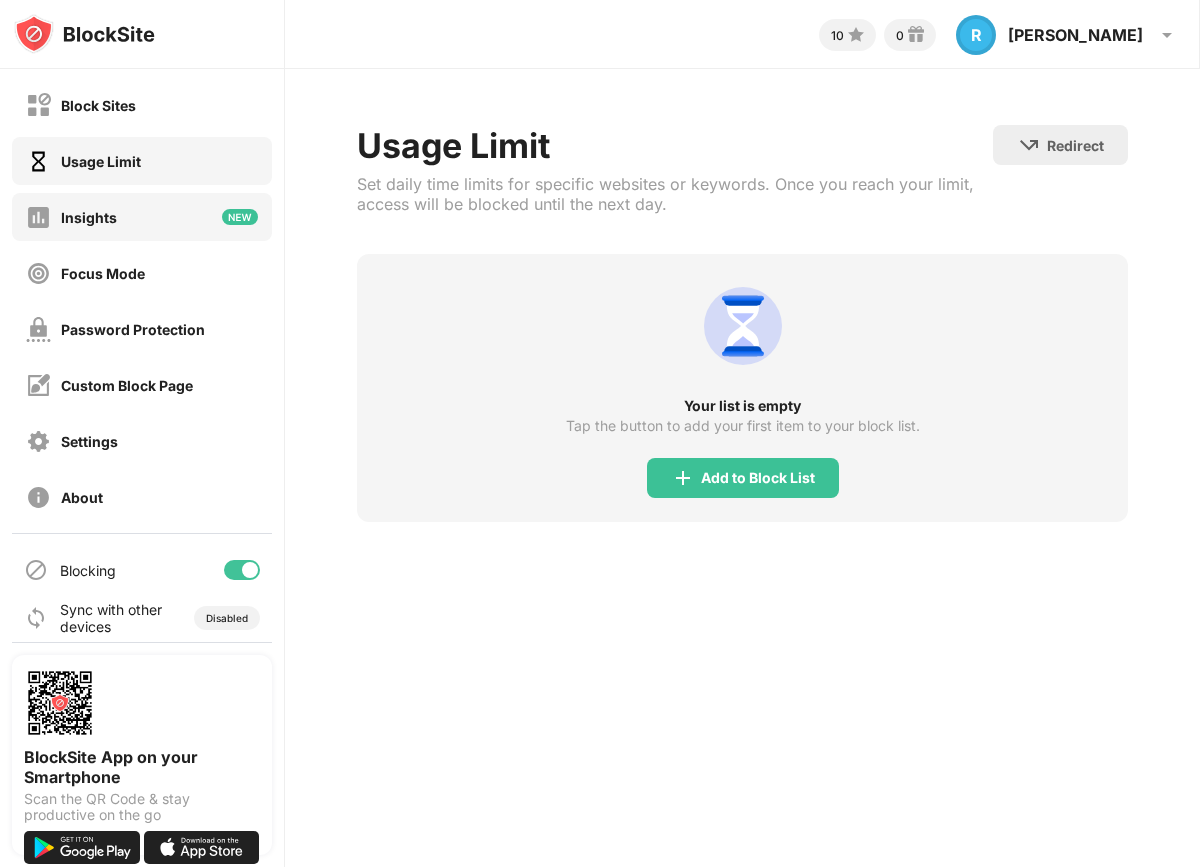click on "Insights" at bounding box center [142, 217] 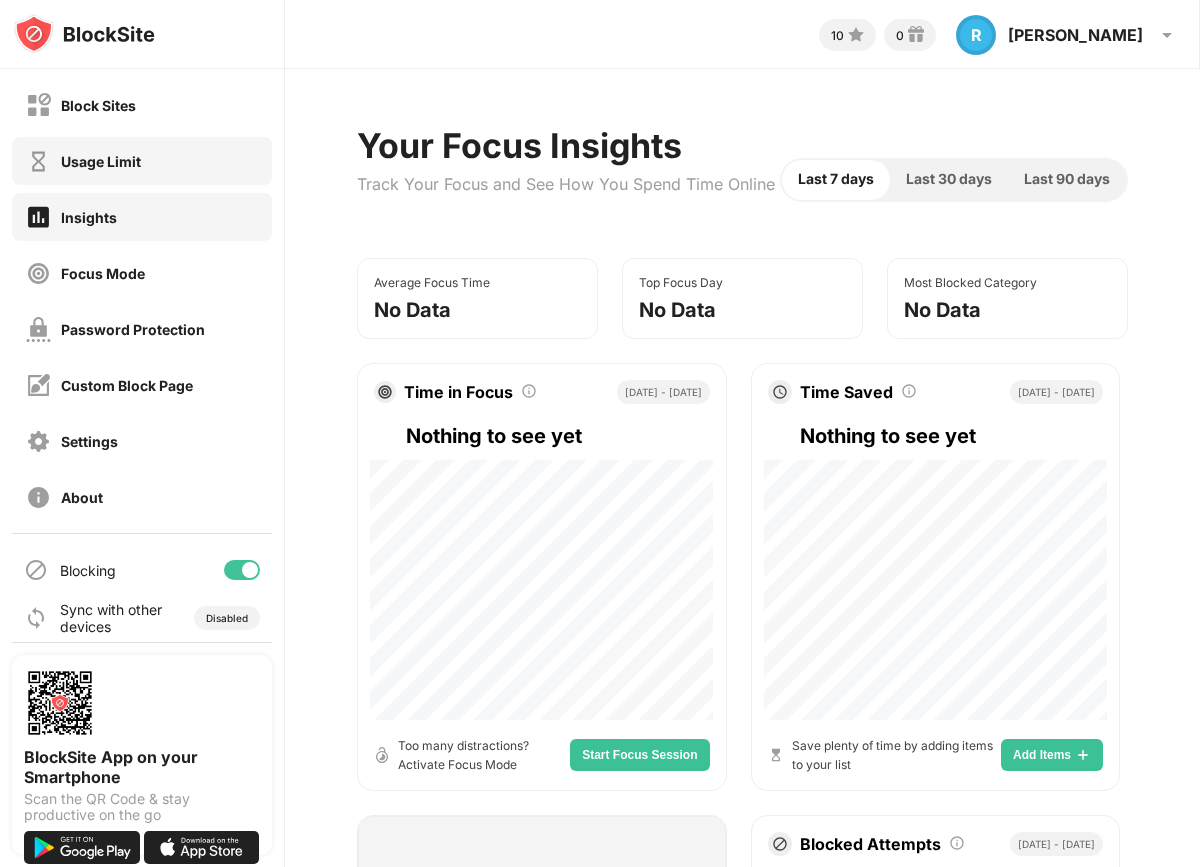 click on "Usage Limit" at bounding box center [101, 161] 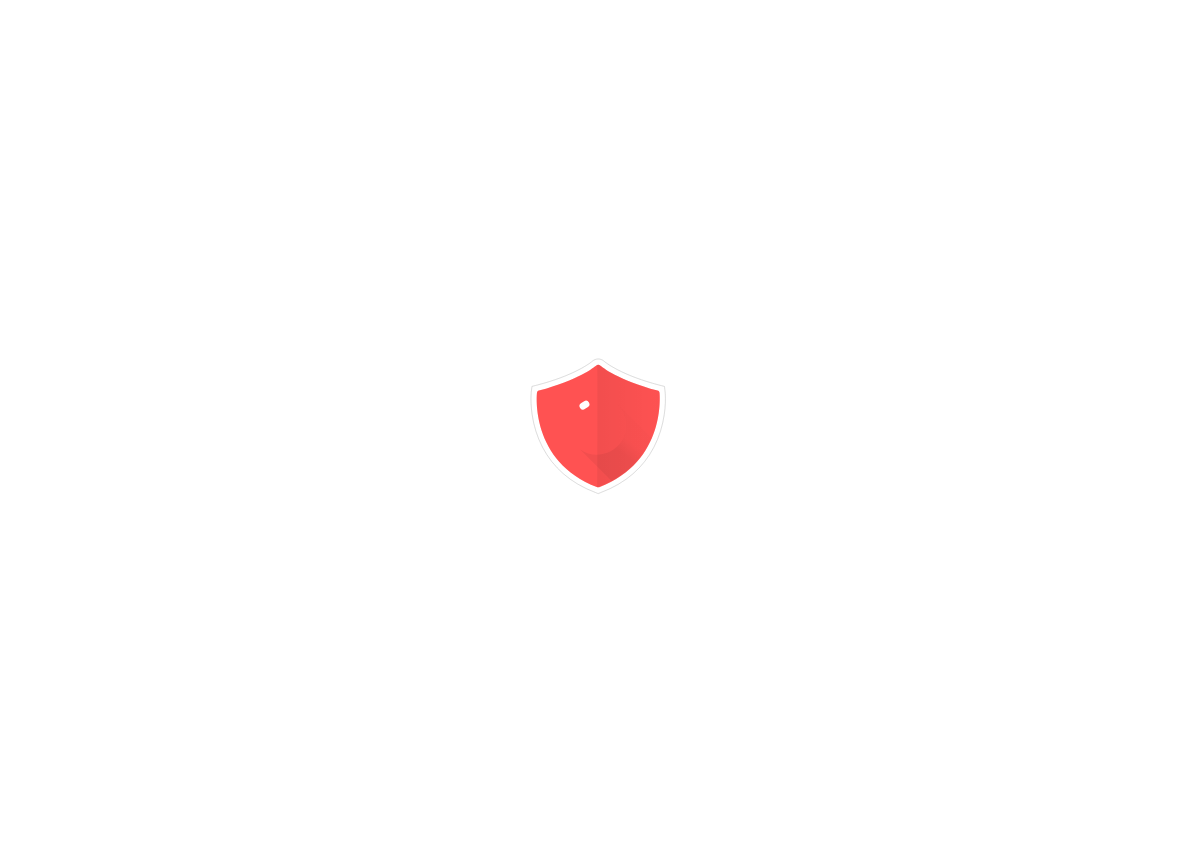 scroll, scrollTop: 0, scrollLeft: 0, axis: both 